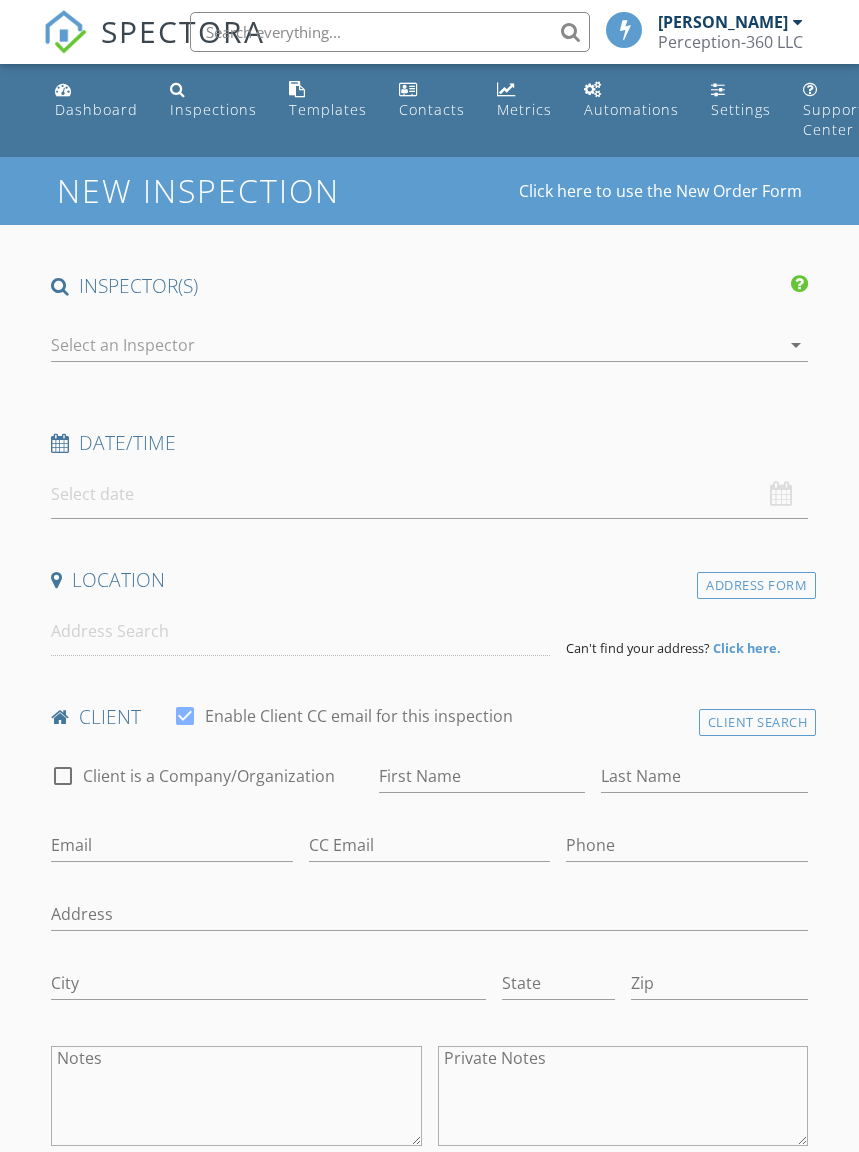 scroll, scrollTop: 0, scrollLeft: 0, axis: both 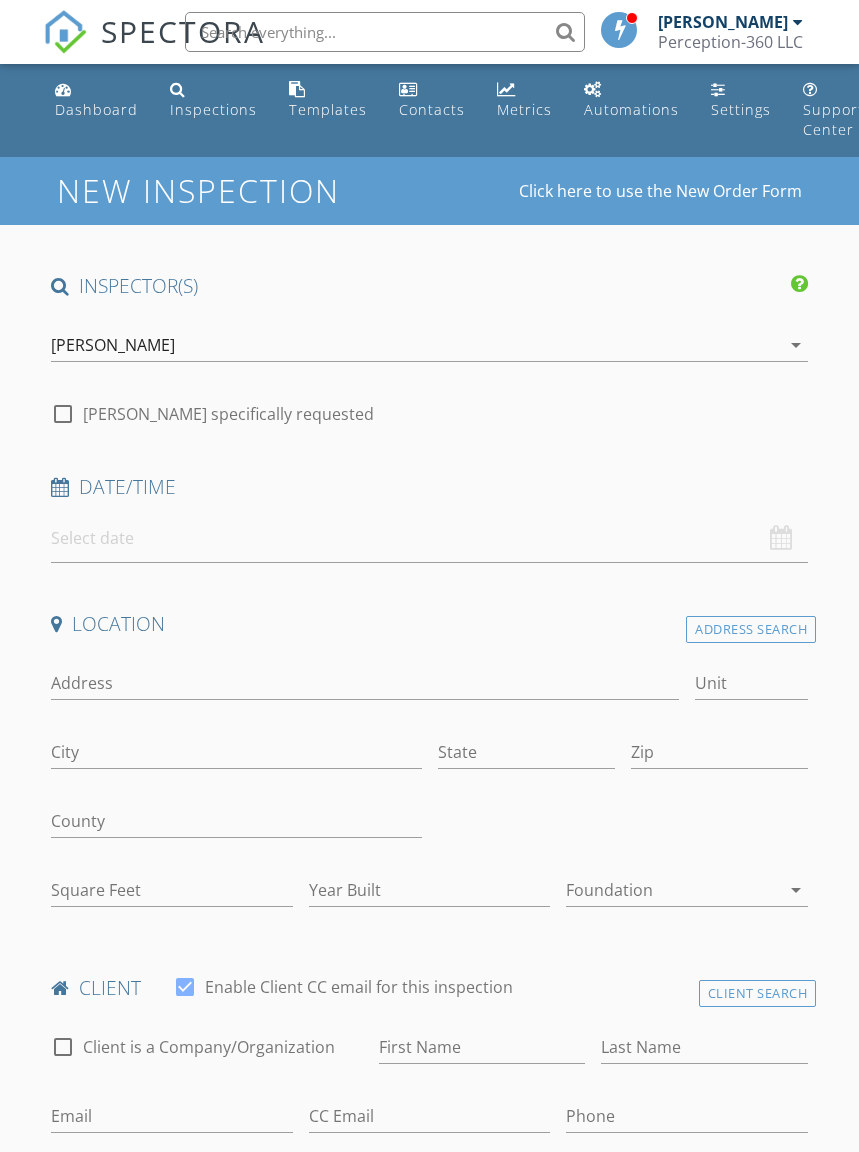 click at bounding box center [429, 538] 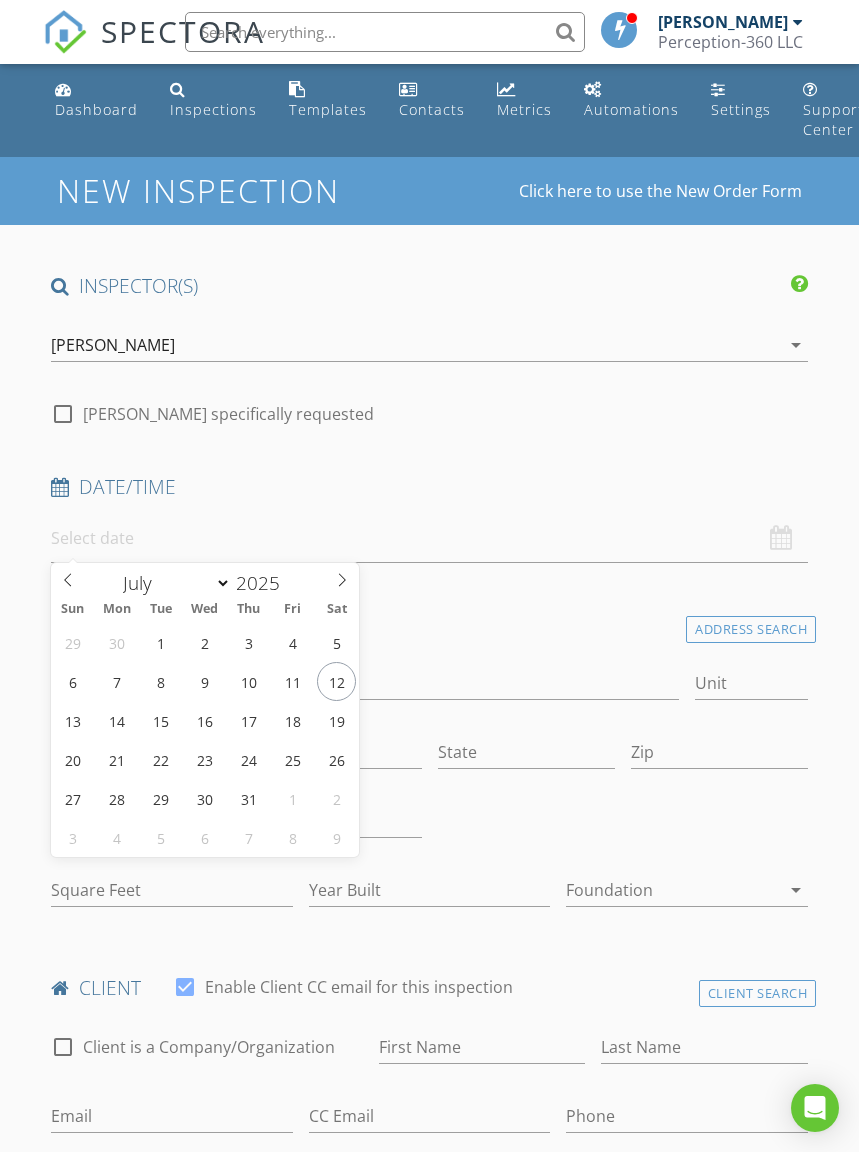 type on "07/14/2025 12:00 PM" 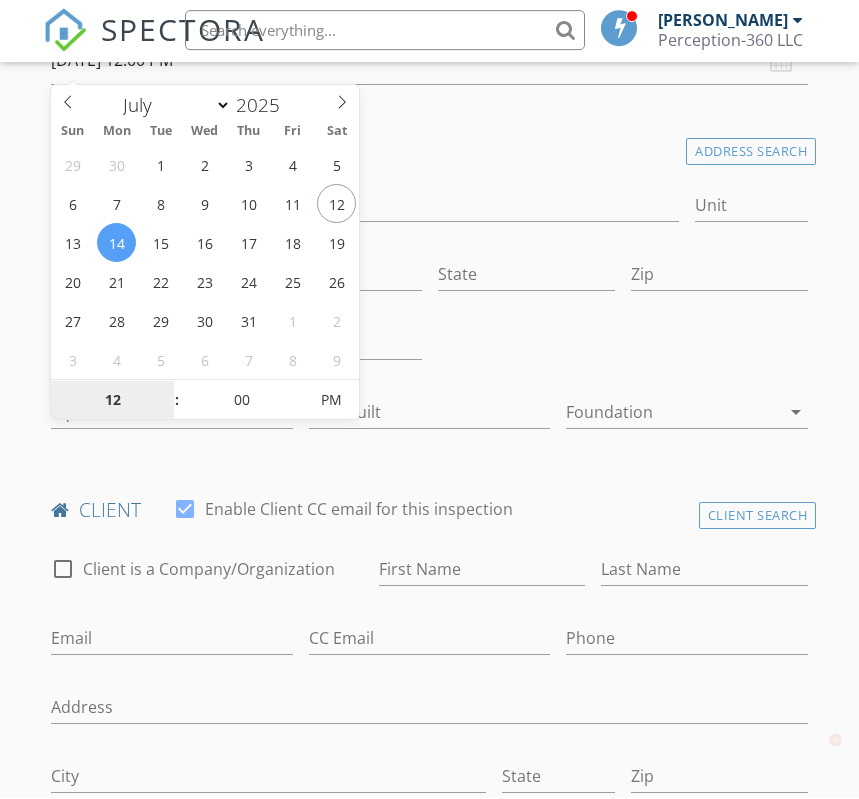 scroll, scrollTop: 478, scrollLeft: 0, axis: vertical 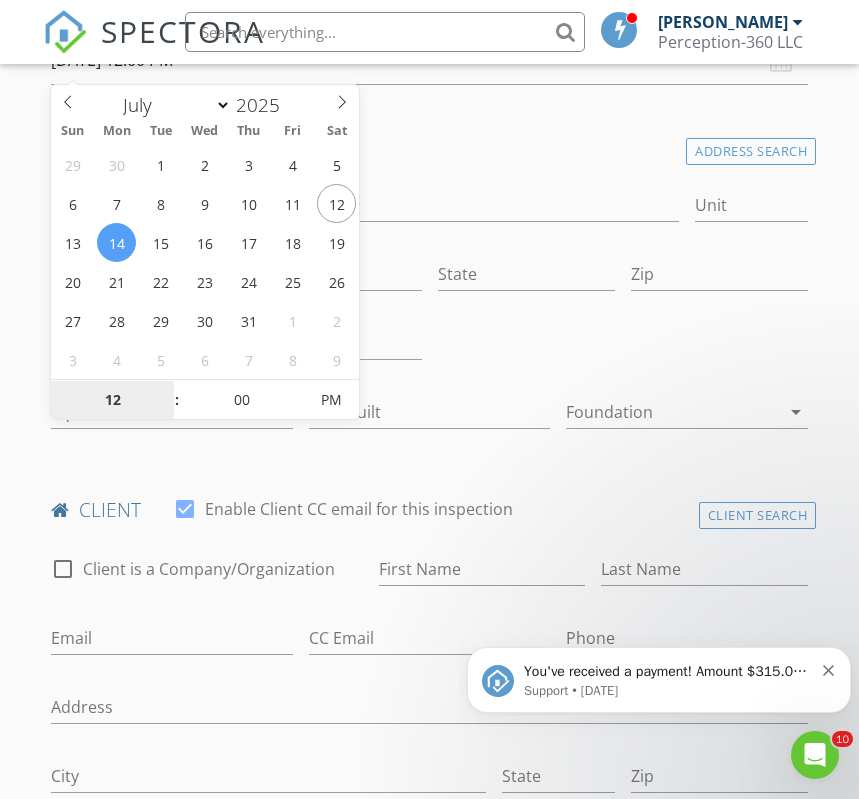 type on "8" 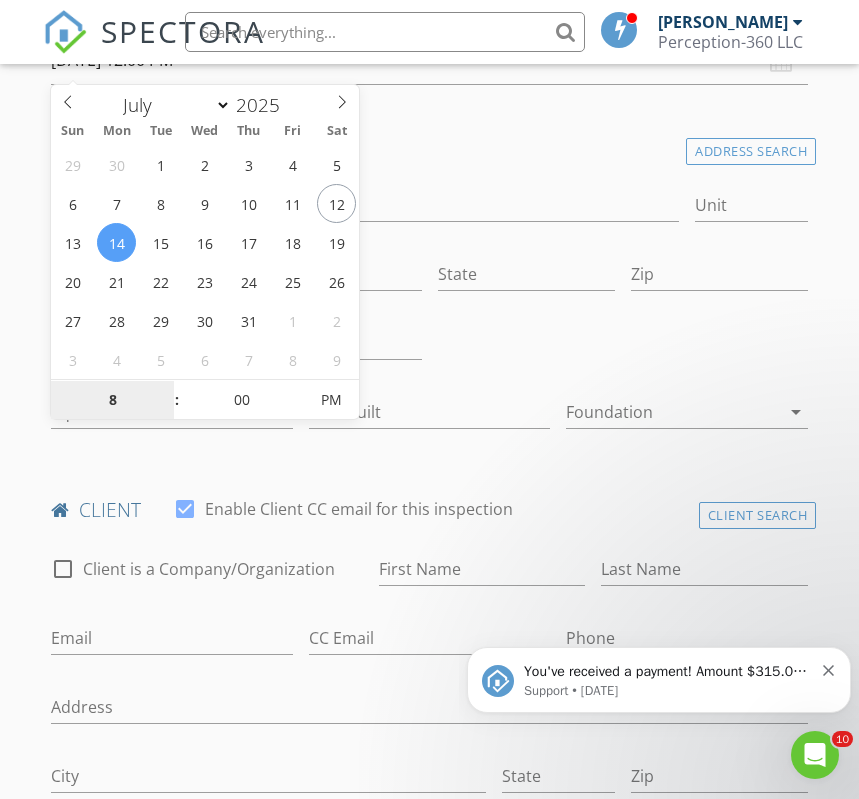 type on "07/14/2025 8:00 AM" 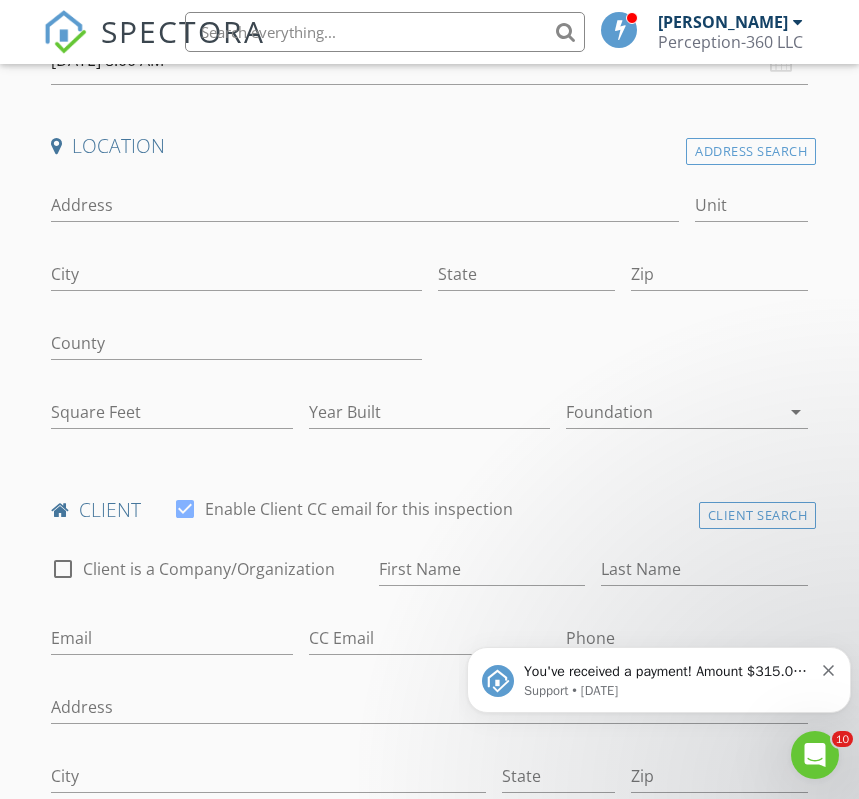 click at bounding box center (623, 345) 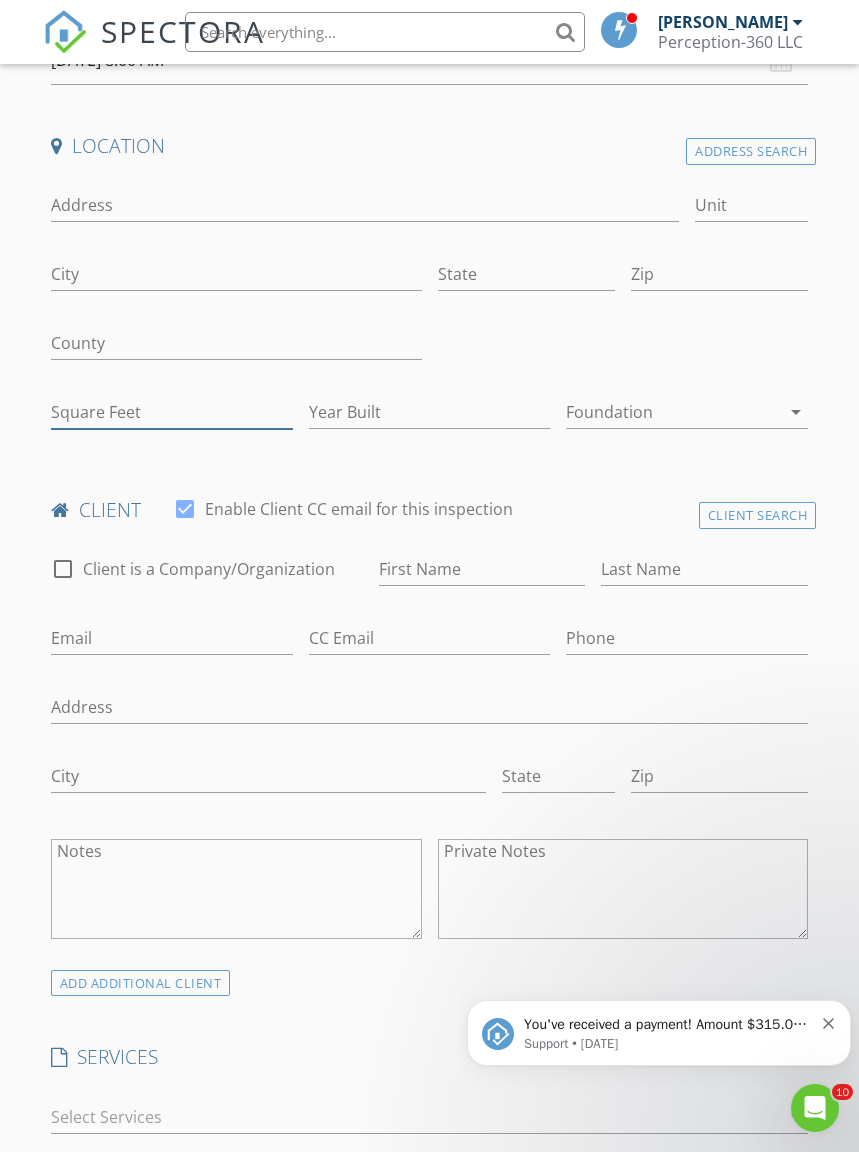 click on "Square Feet" at bounding box center [172, 412] 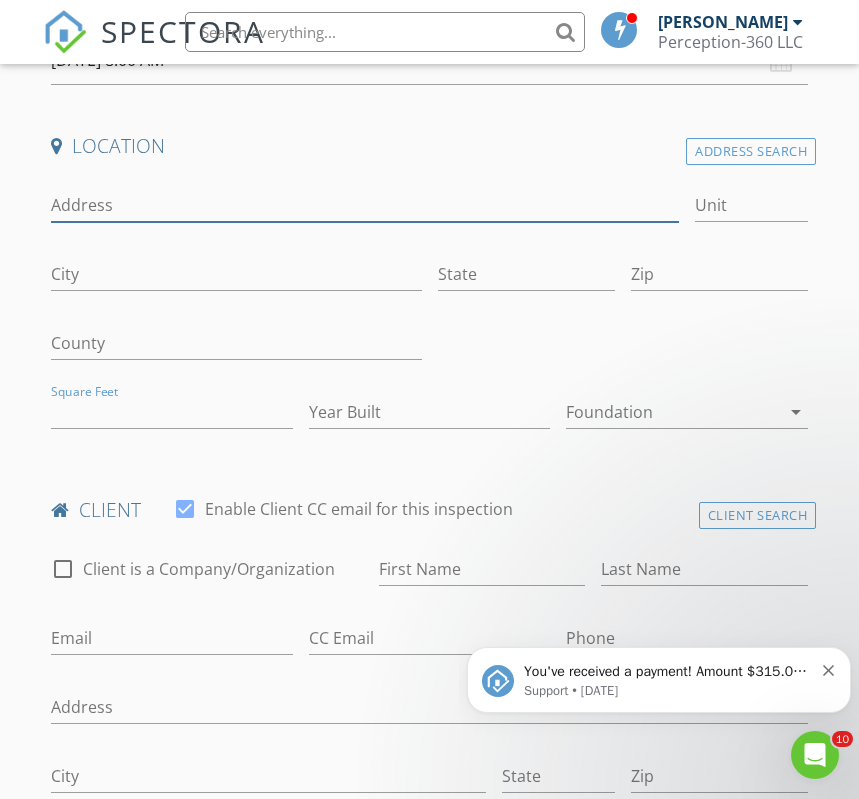 click on "Address" at bounding box center (365, 205) 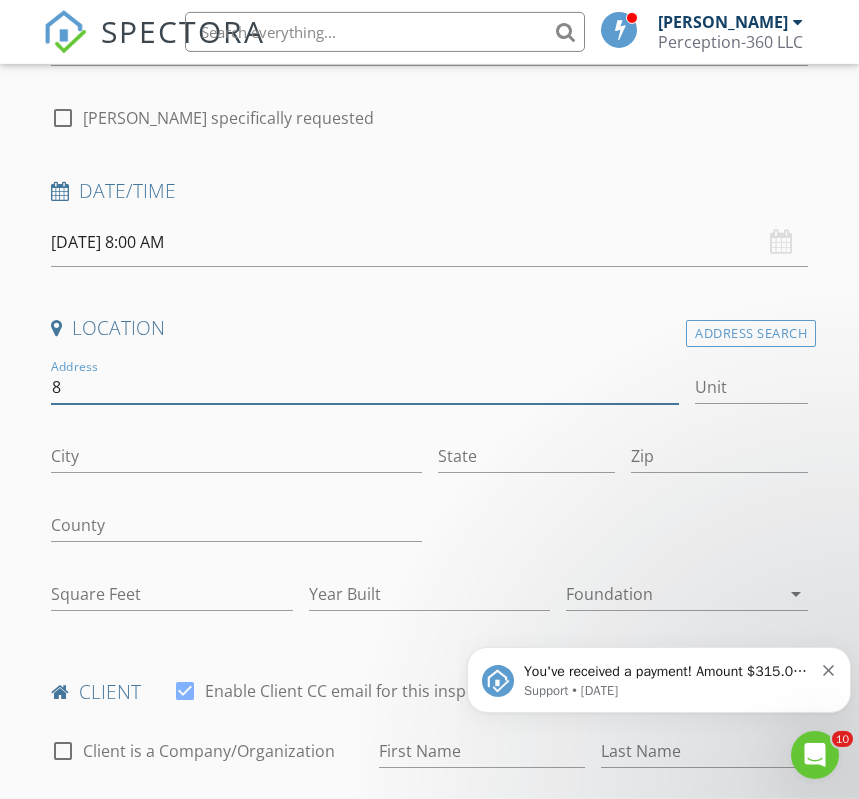 scroll, scrollTop: 296, scrollLeft: 0, axis: vertical 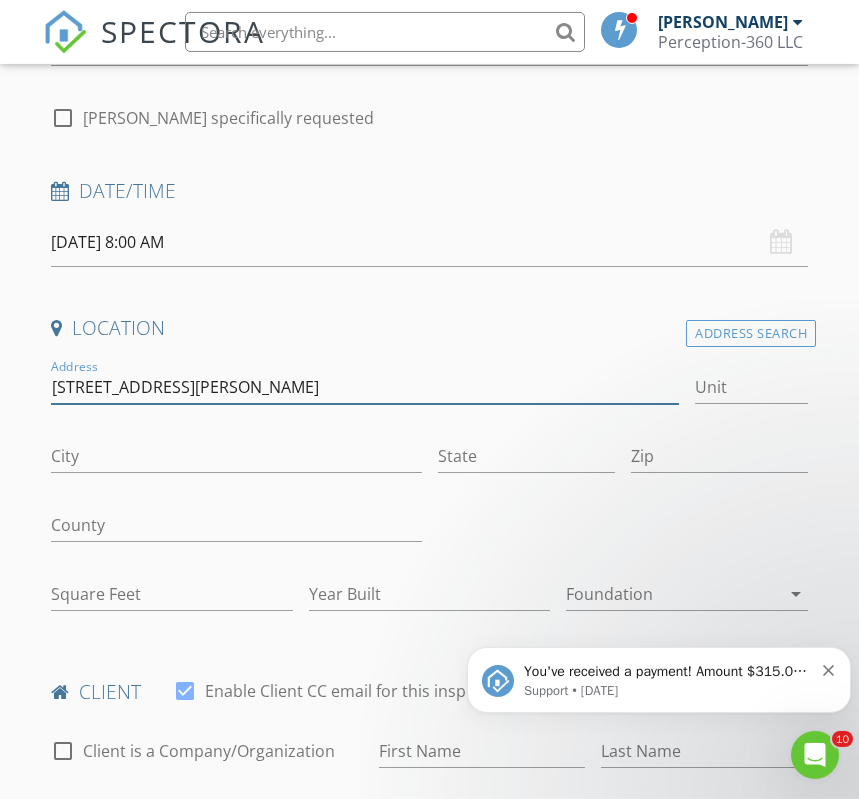 type on "[STREET_ADDRESS][PERSON_NAME]" 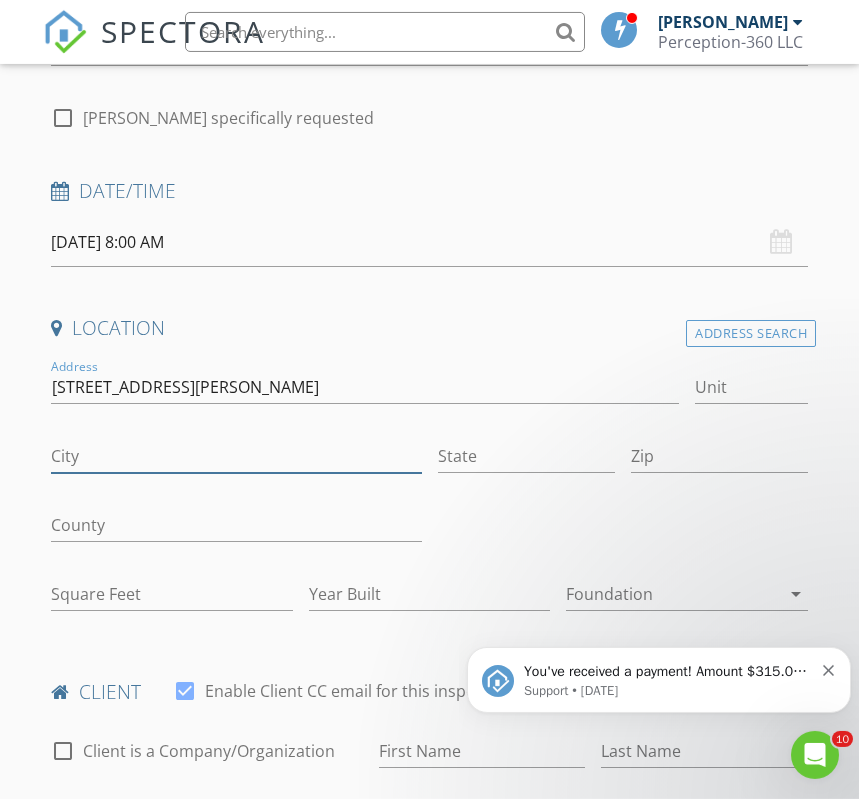 click on "City" at bounding box center (236, 456) 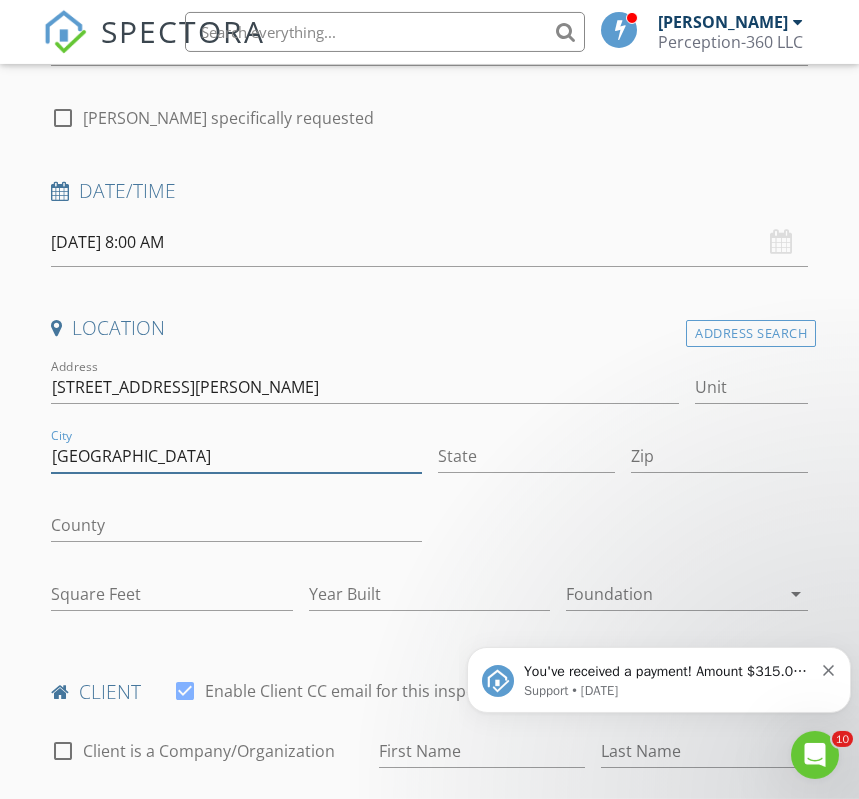 type on "[GEOGRAPHIC_DATA]" 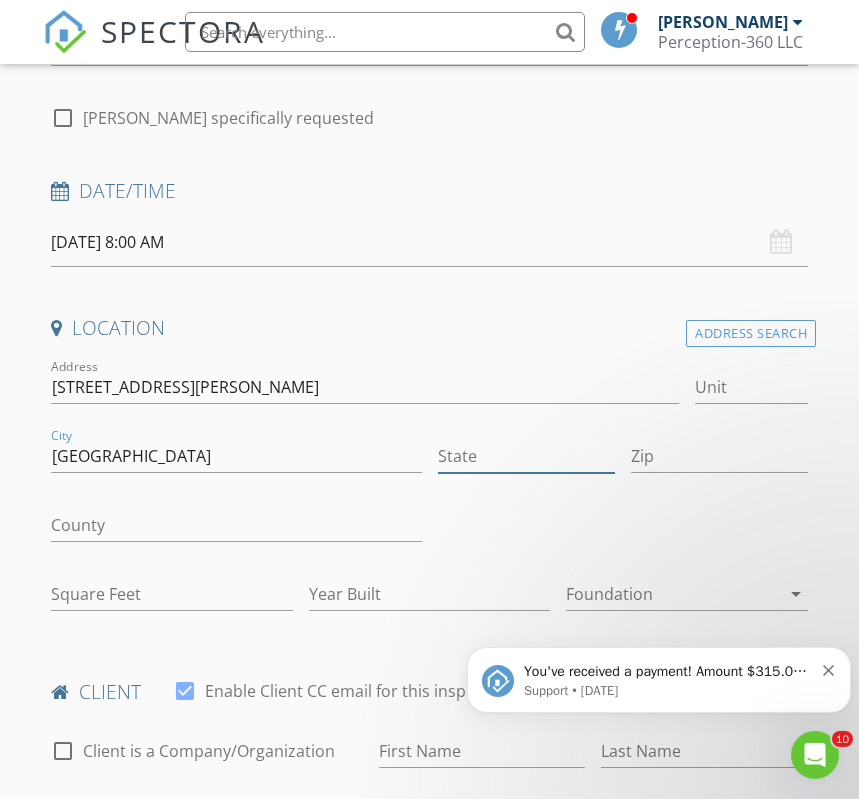 click on "State" at bounding box center [526, 456] 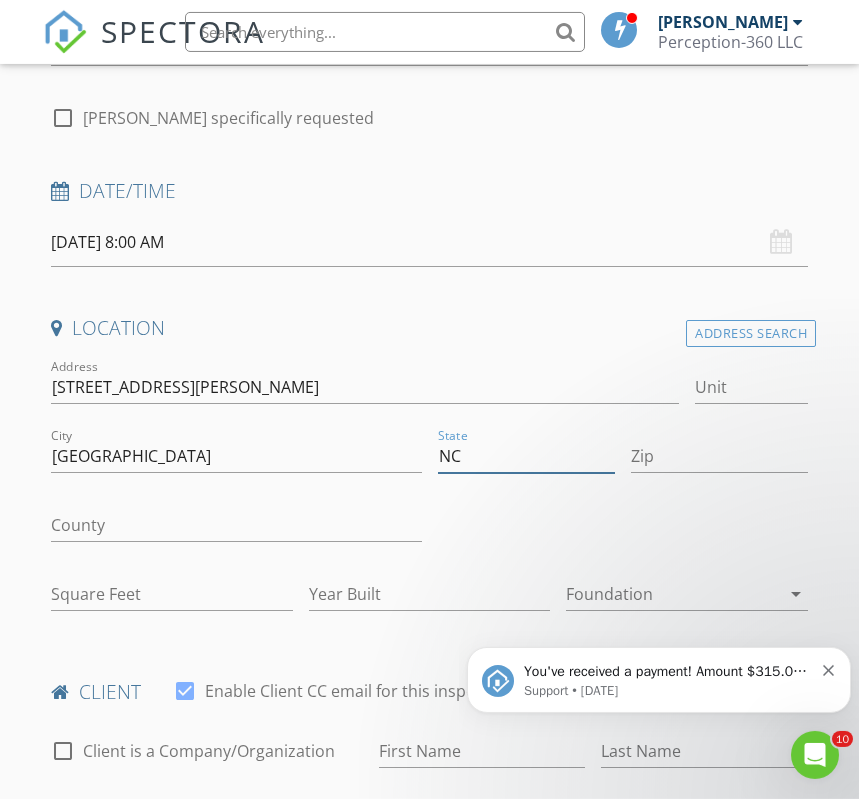 type on "NC" 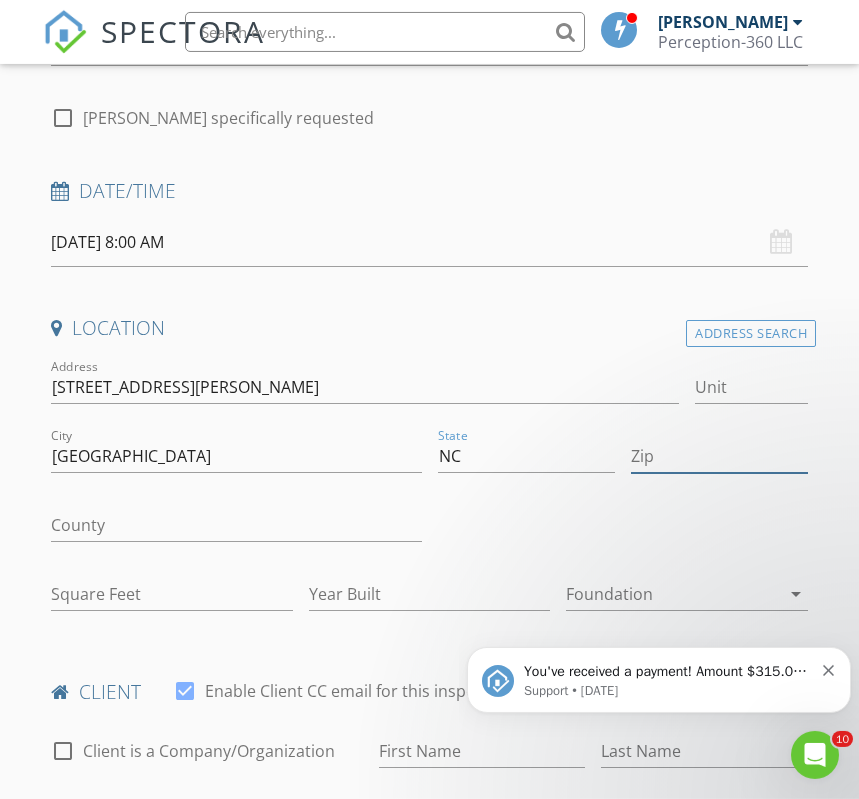 click on "Zip" at bounding box center (719, 456) 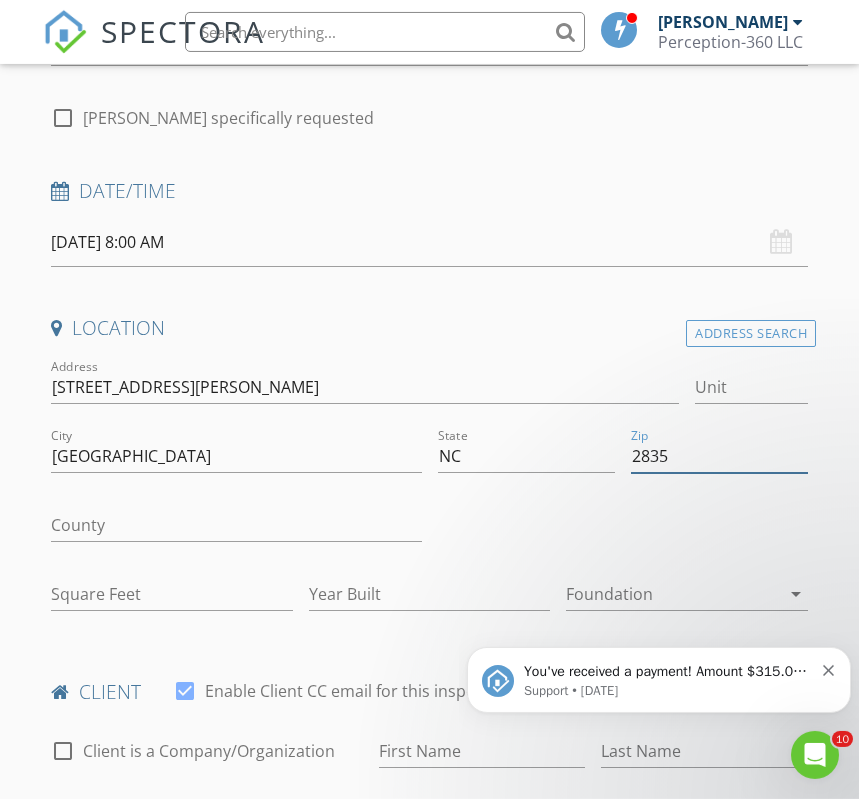 type on "28352" 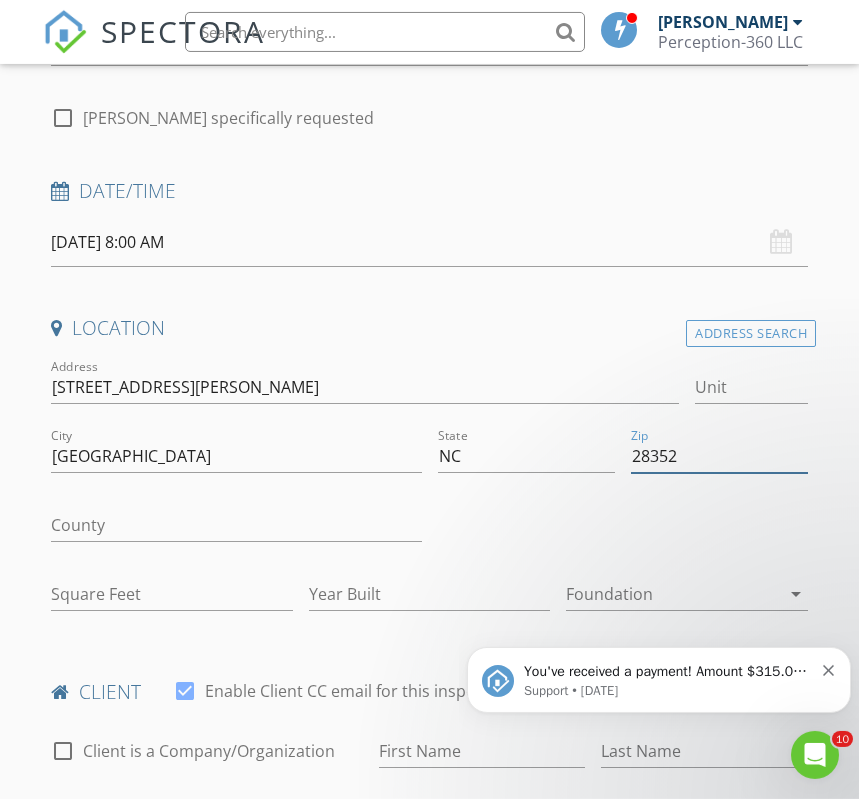 type on "1084" 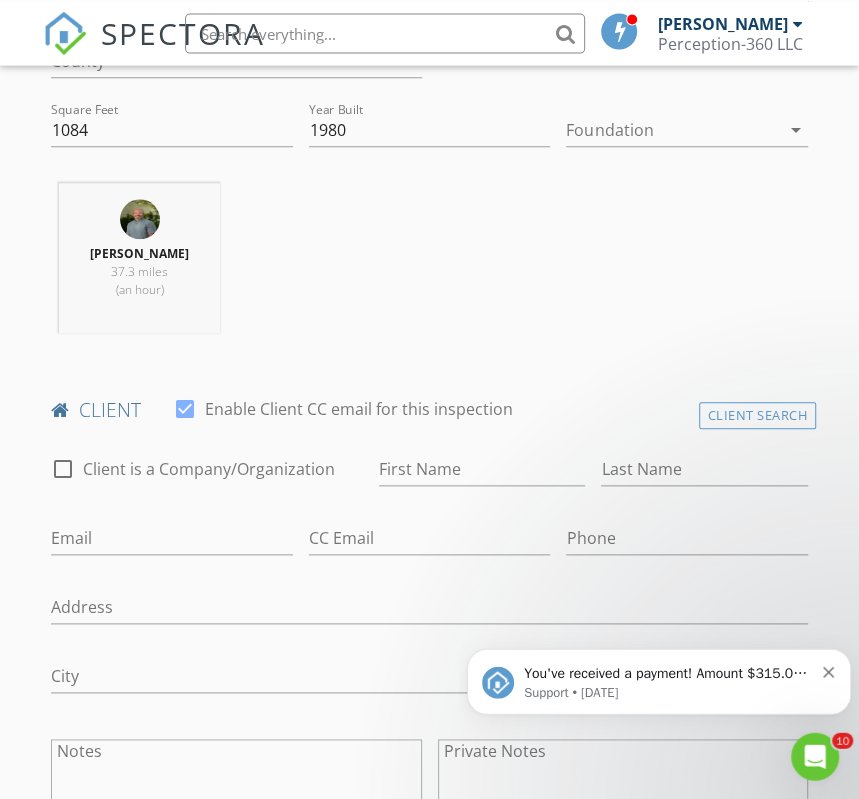 scroll, scrollTop: 766, scrollLeft: 0, axis: vertical 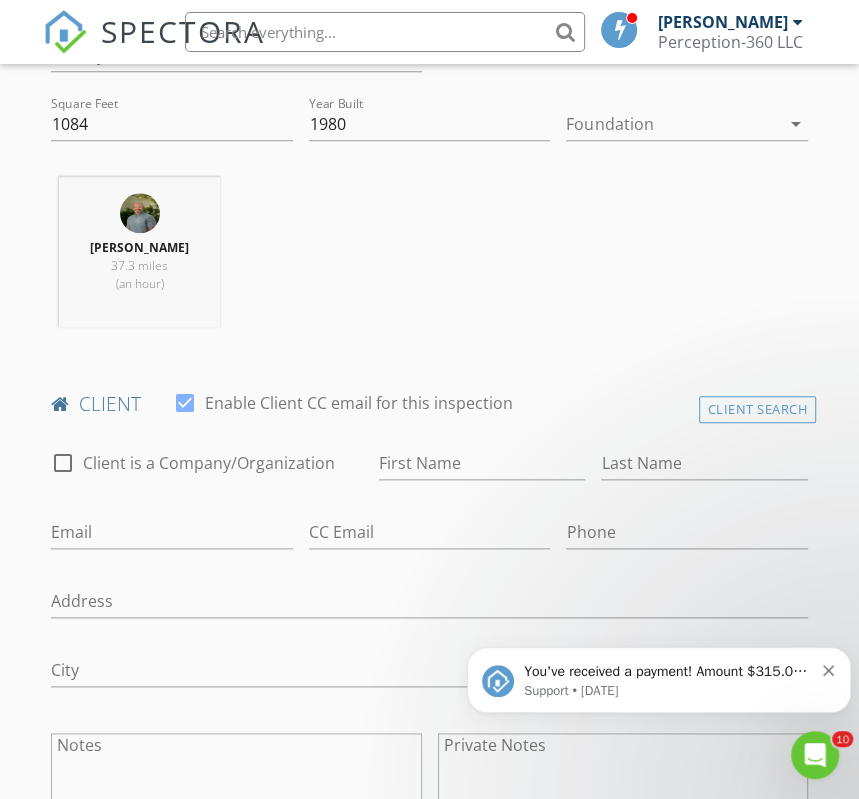 type on "28352" 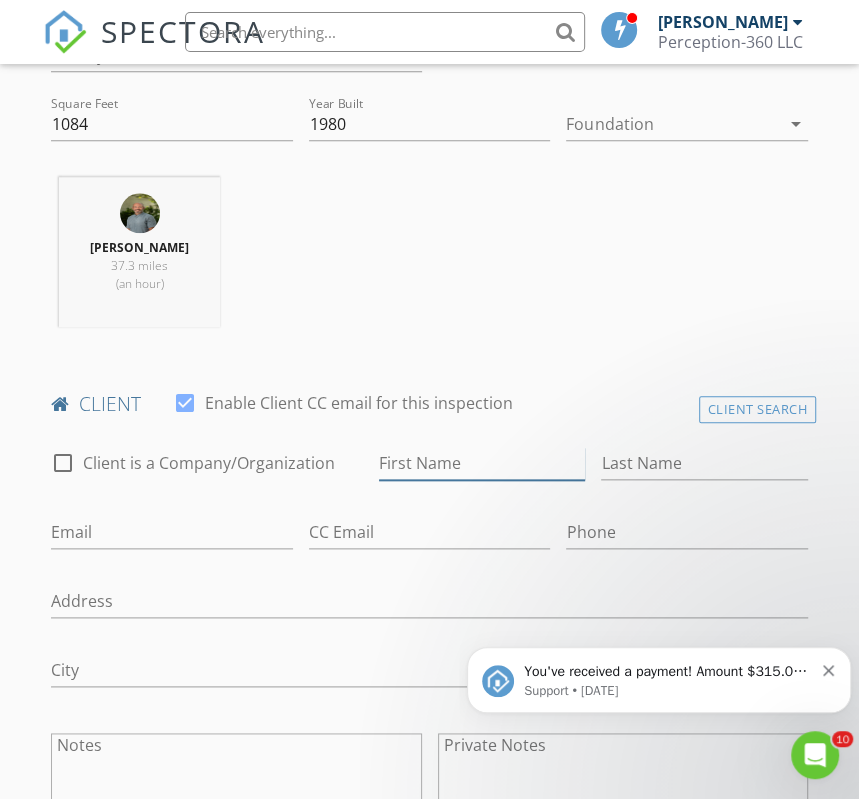 click on "First Name" at bounding box center [482, 463] 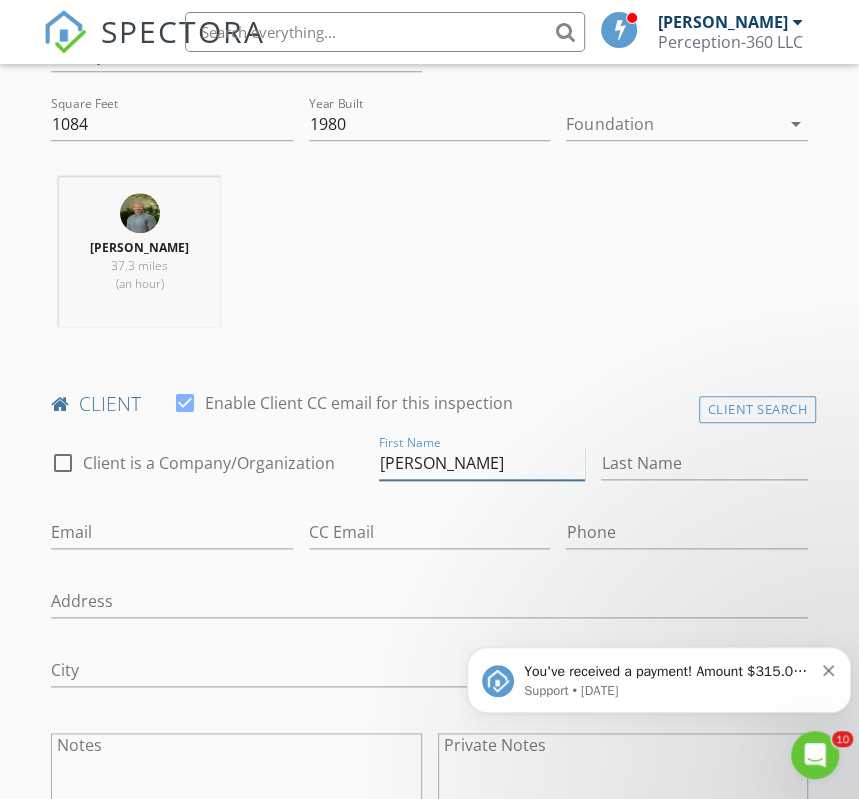 type on "[PERSON_NAME]" 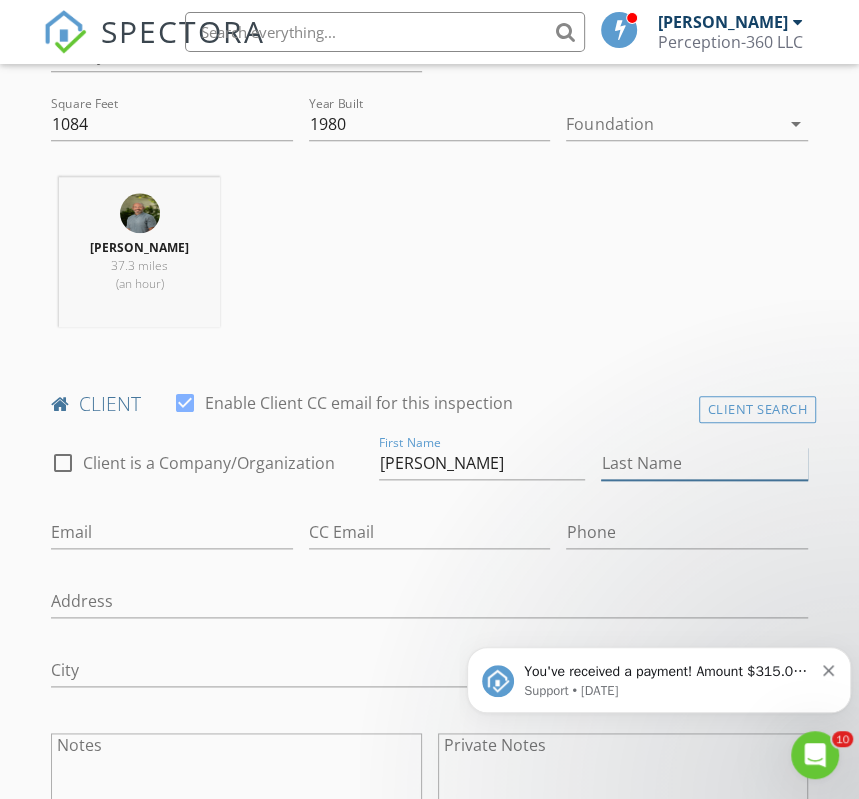 click on "Last Name" at bounding box center [704, 463] 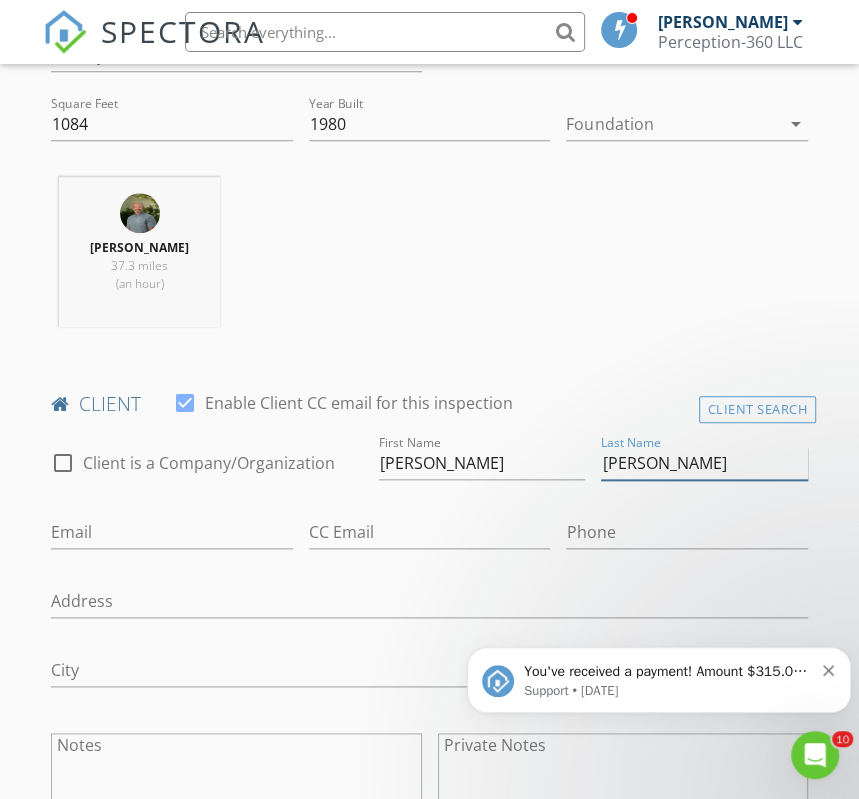 type on "[PERSON_NAME]" 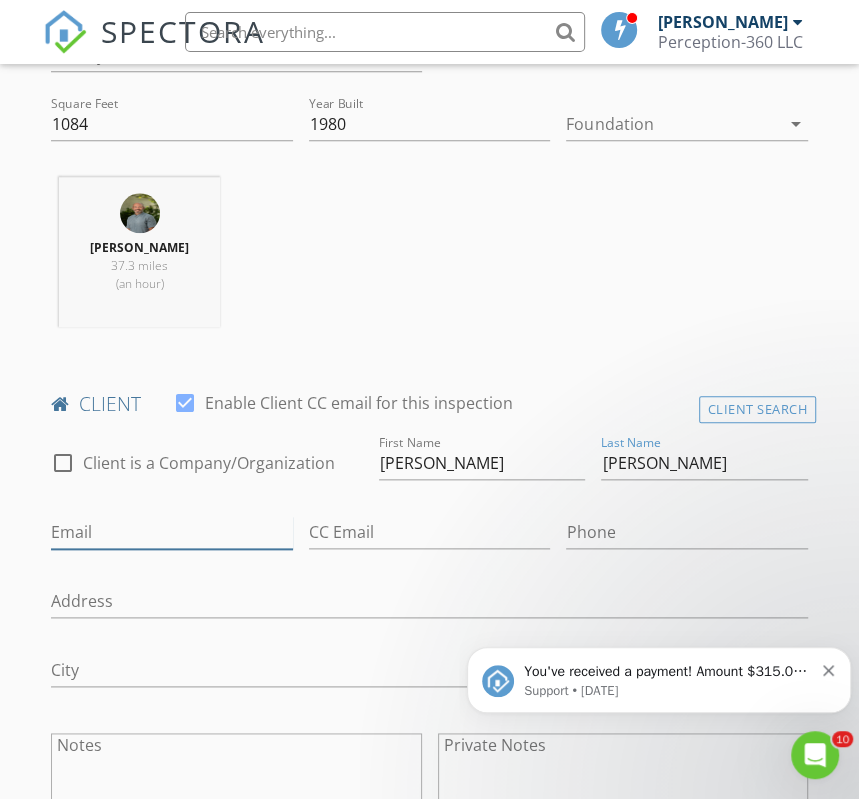 click on "Email" at bounding box center [172, 532] 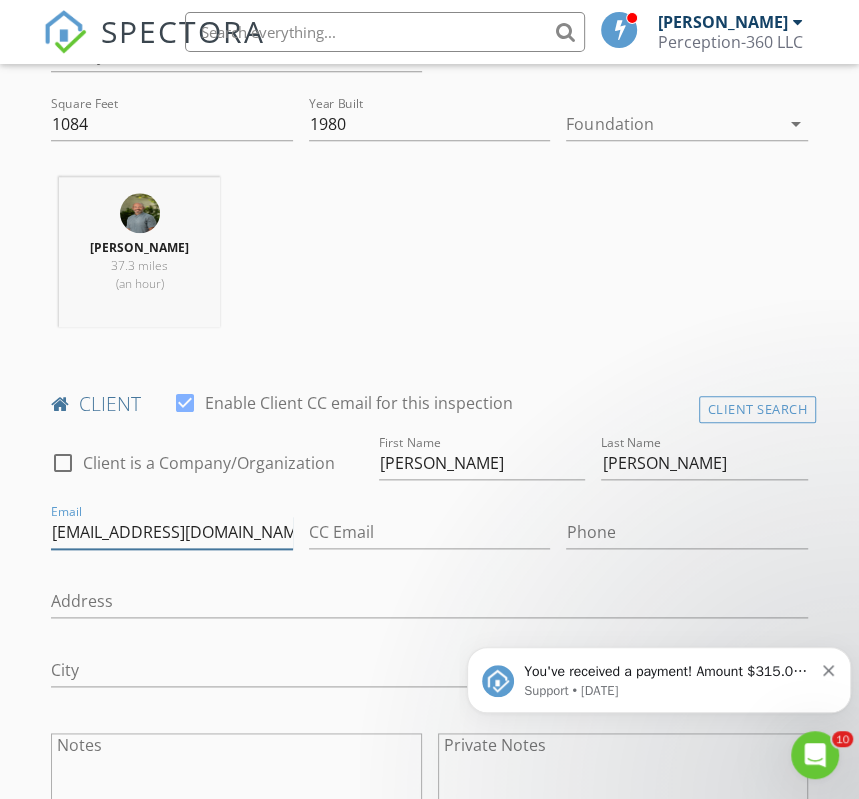 type on "[EMAIL_ADDRESS][DOMAIN_NAME]" 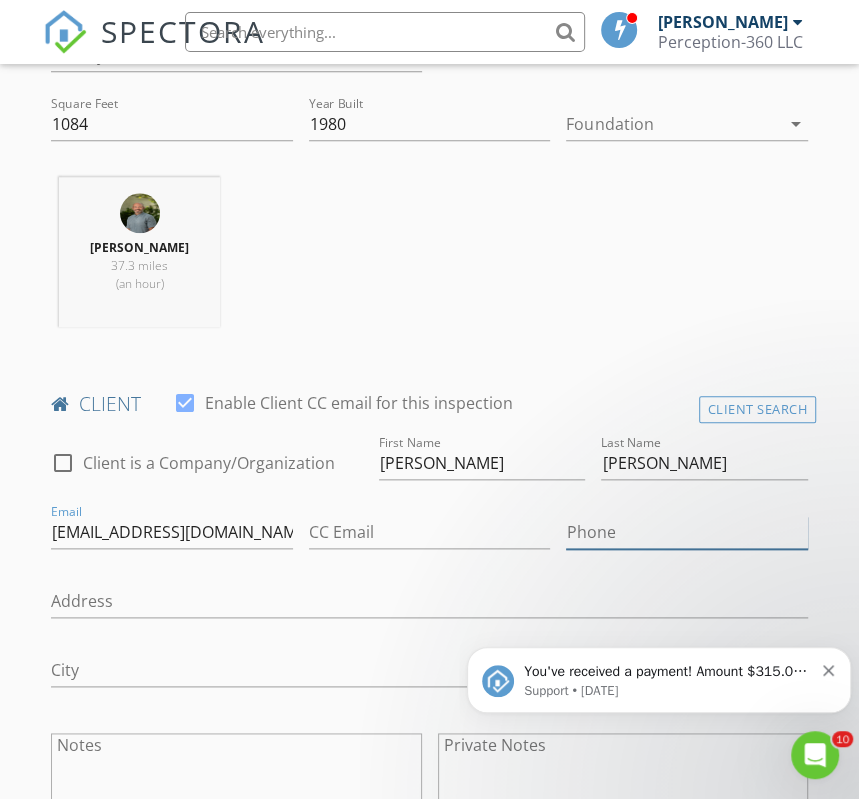 click on "Phone" at bounding box center (687, 532) 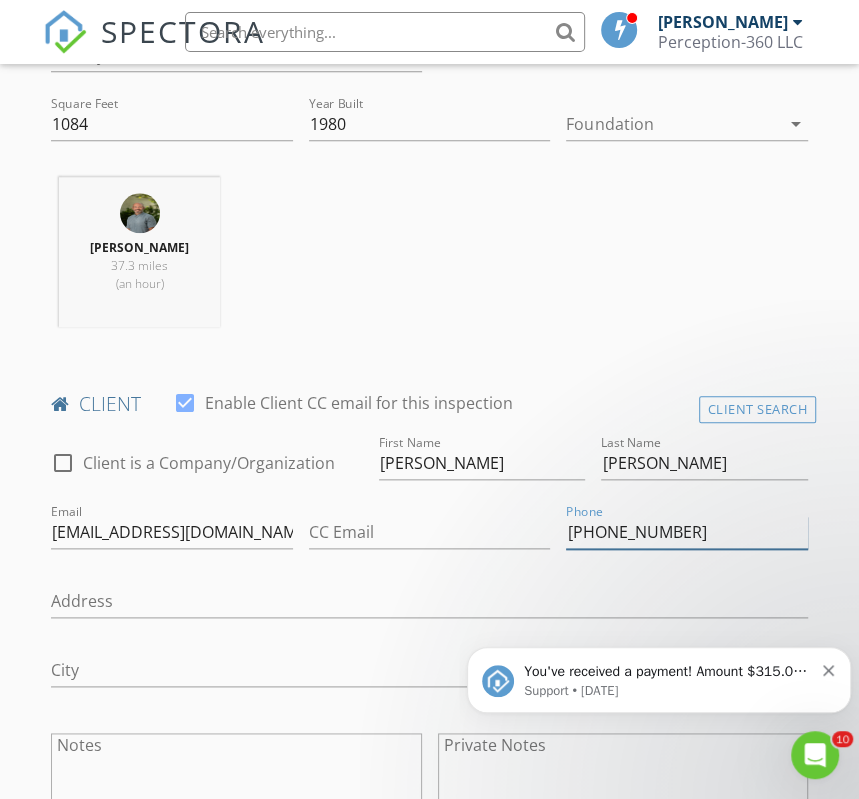 type on "[PHONE_NUMBER]" 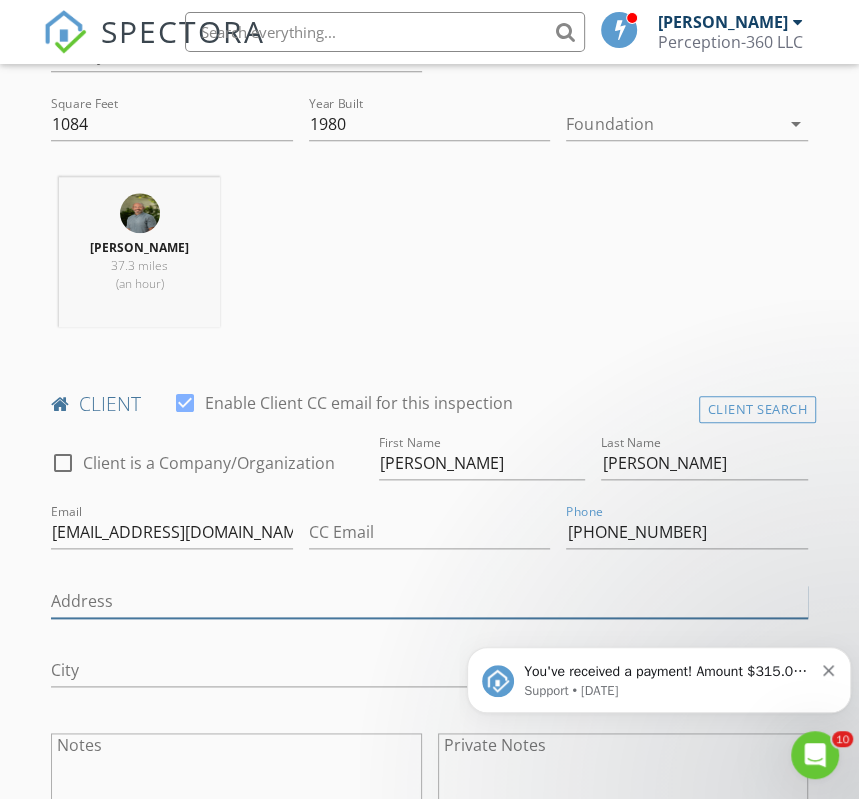 click on "Address" at bounding box center (429, 601) 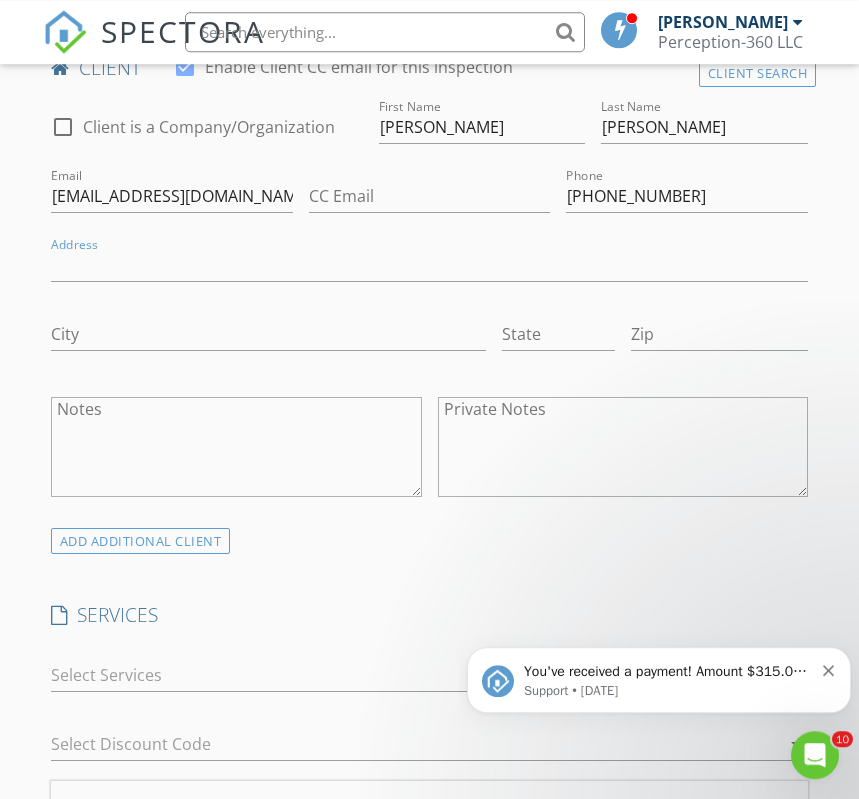 click at bounding box center (829, 668) 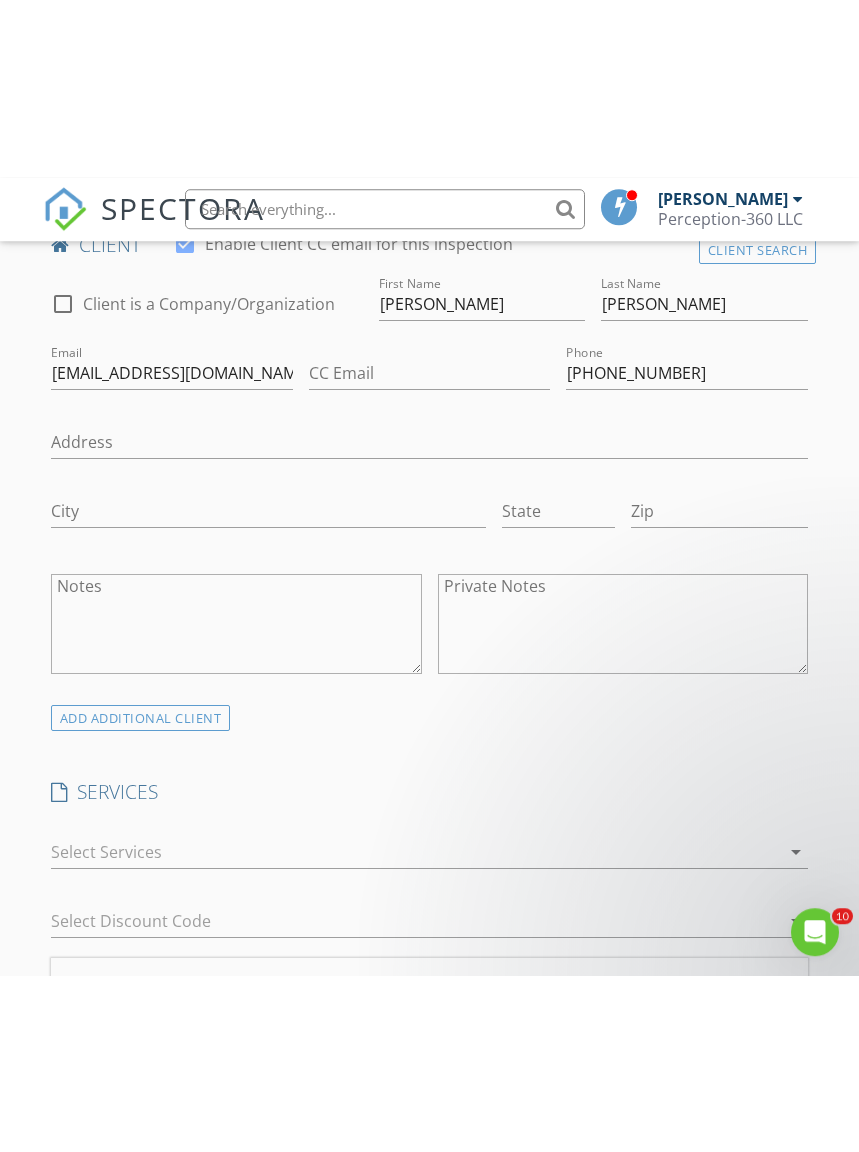 scroll, scrollTop: 1102, scrollLeft: 0, axis: vertical 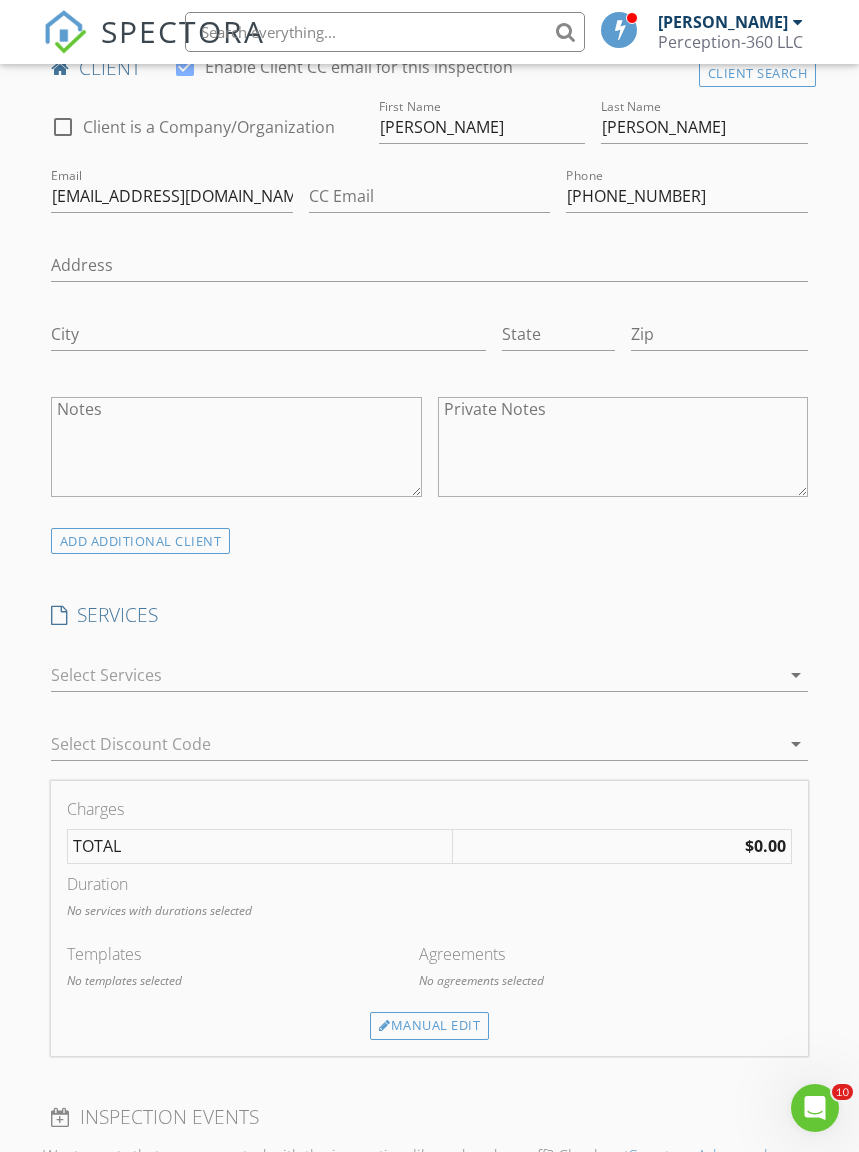 click on "ADD ADDITIONAL client" at bounding box center [141, 541] 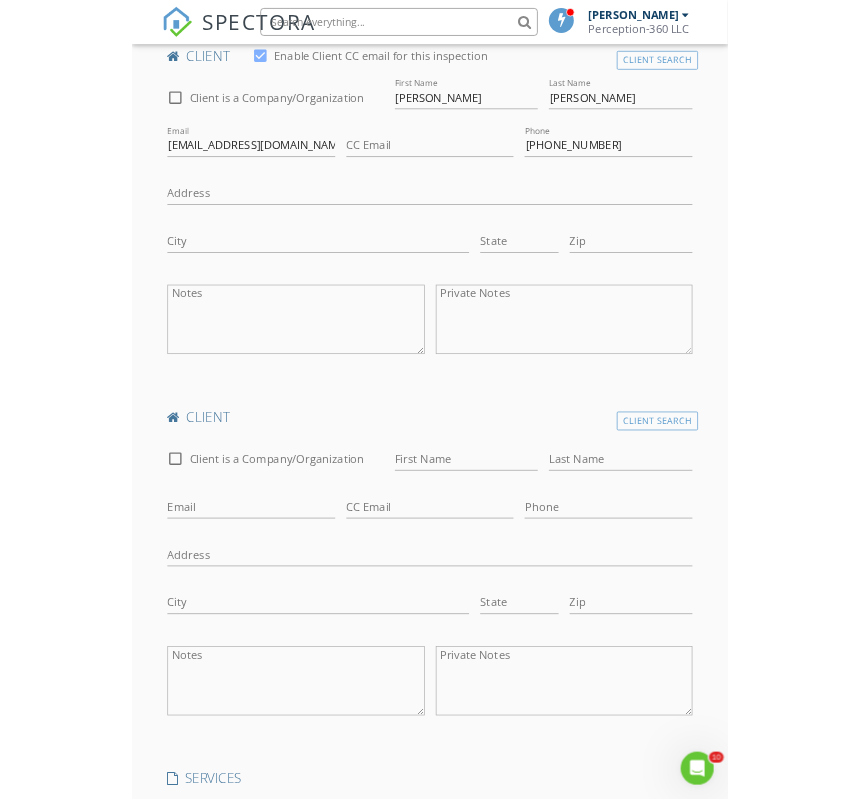 scroll, scrollTop: 1089, scrollLeft: 0, axis: vertical 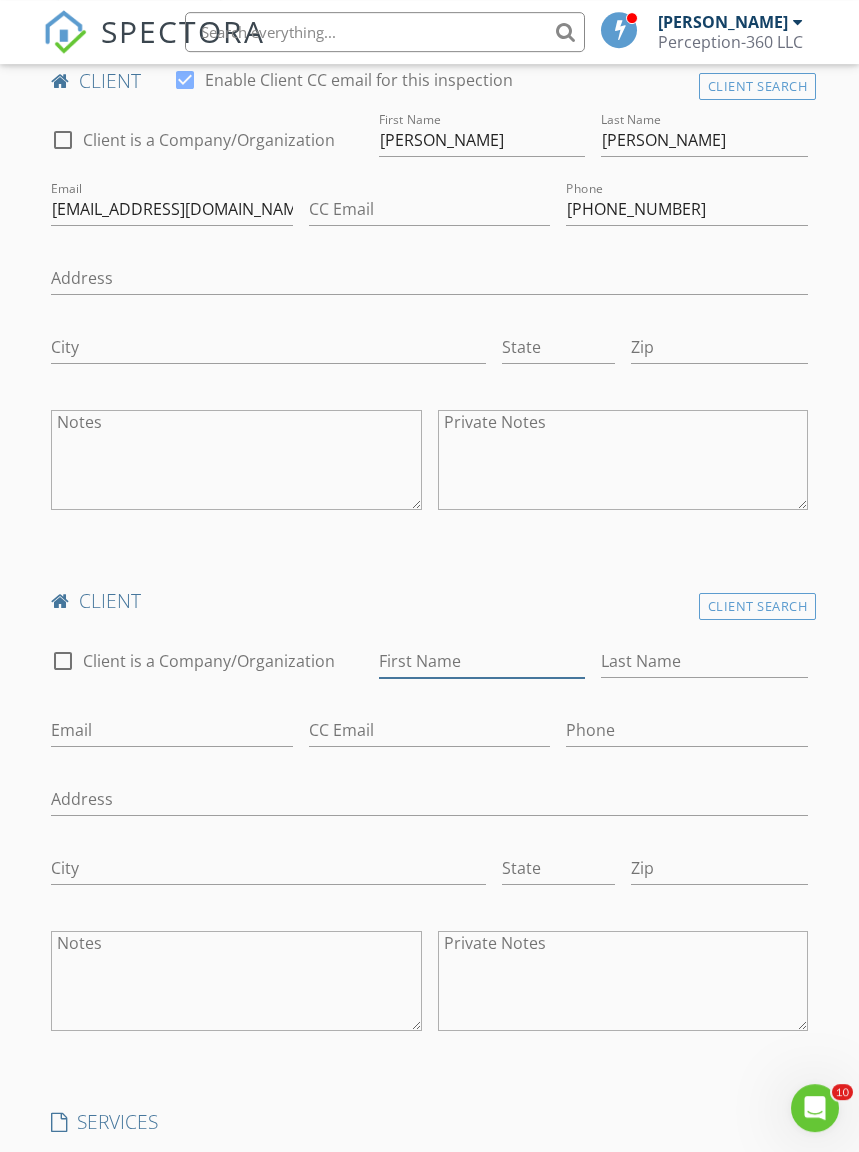 click on "First Name" at bounding box center [482, 661] 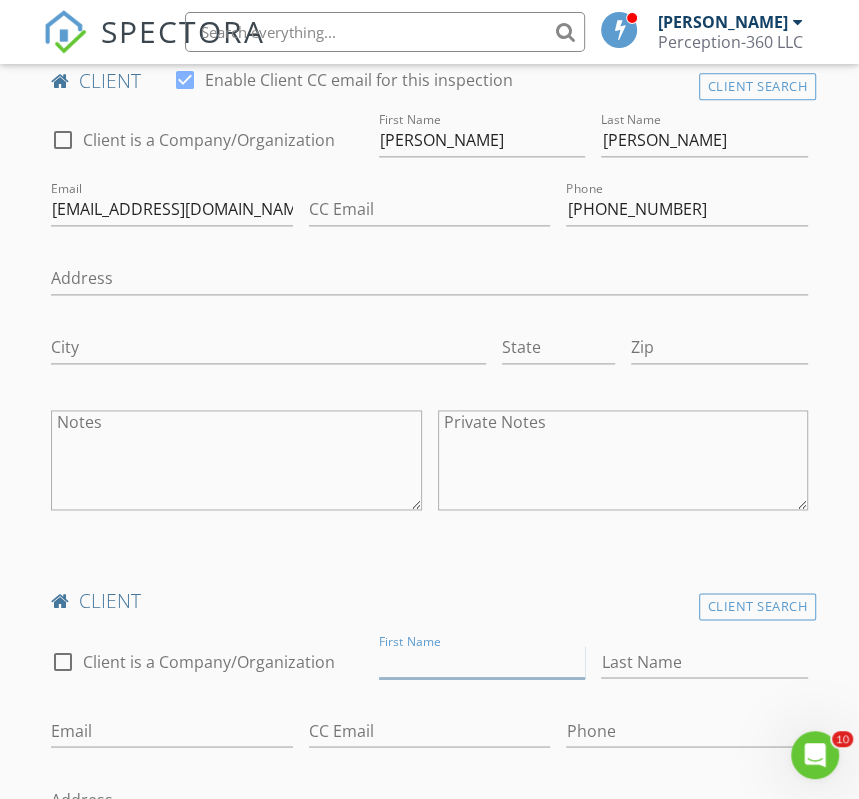 scroll, scrollTop: 1089, scrollLeft: 0, axis: vertical 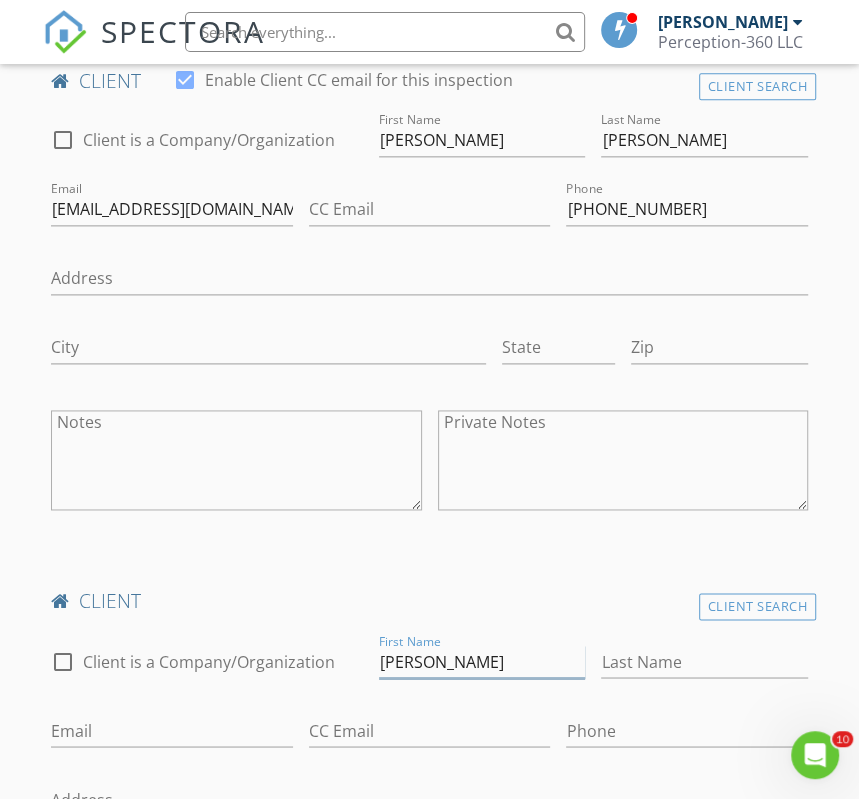 type on "[PERSON_NAME]" 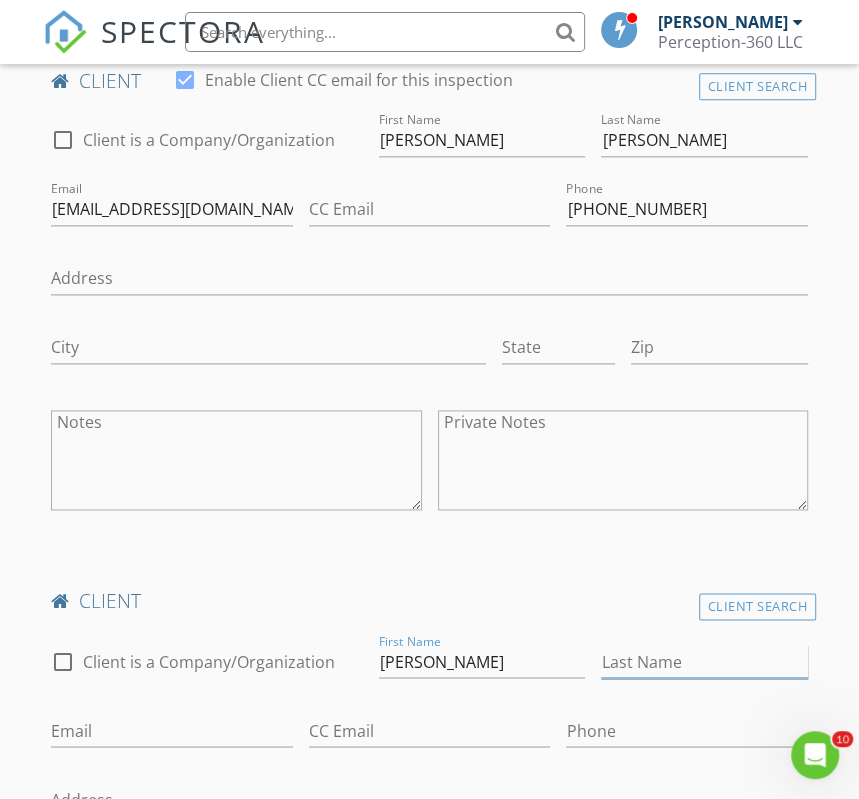 click on "Last Name" at bounding box center [704, 661] 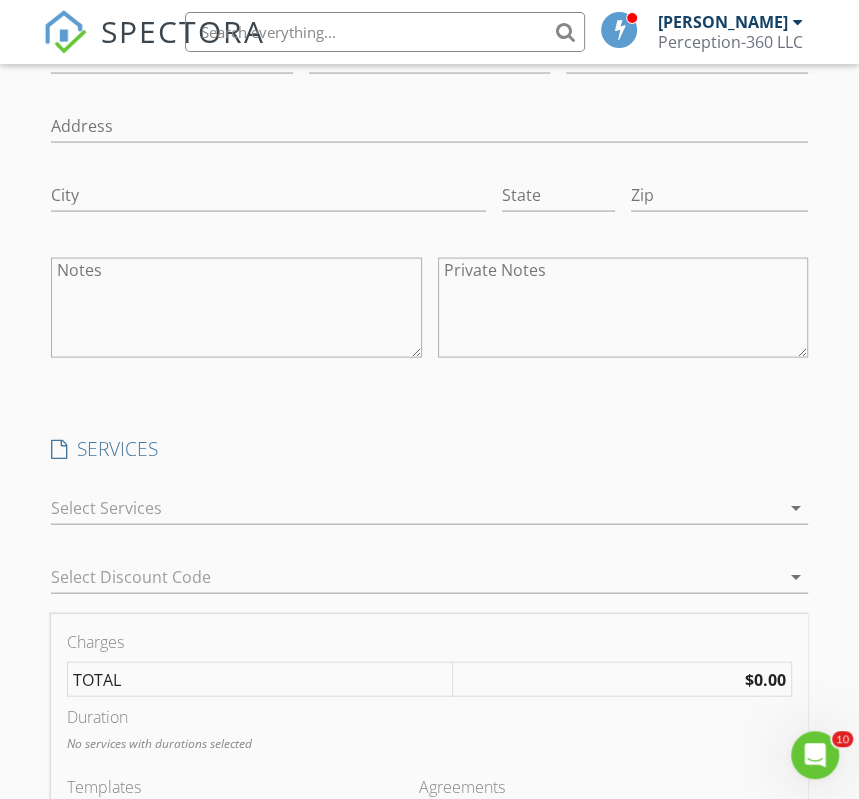 type on "[PERSON_NAME]" 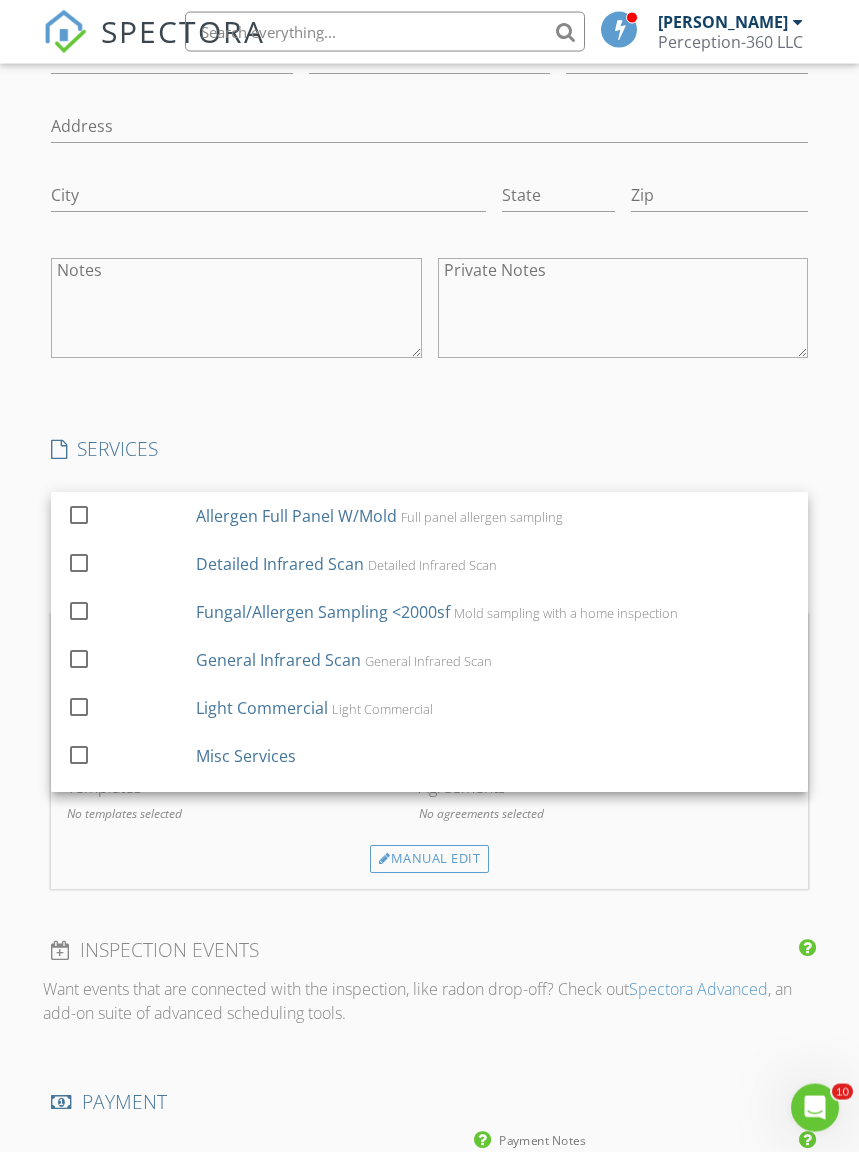 scroll, scrollTop: 1763, scrollLeft: 0, axis: vertical 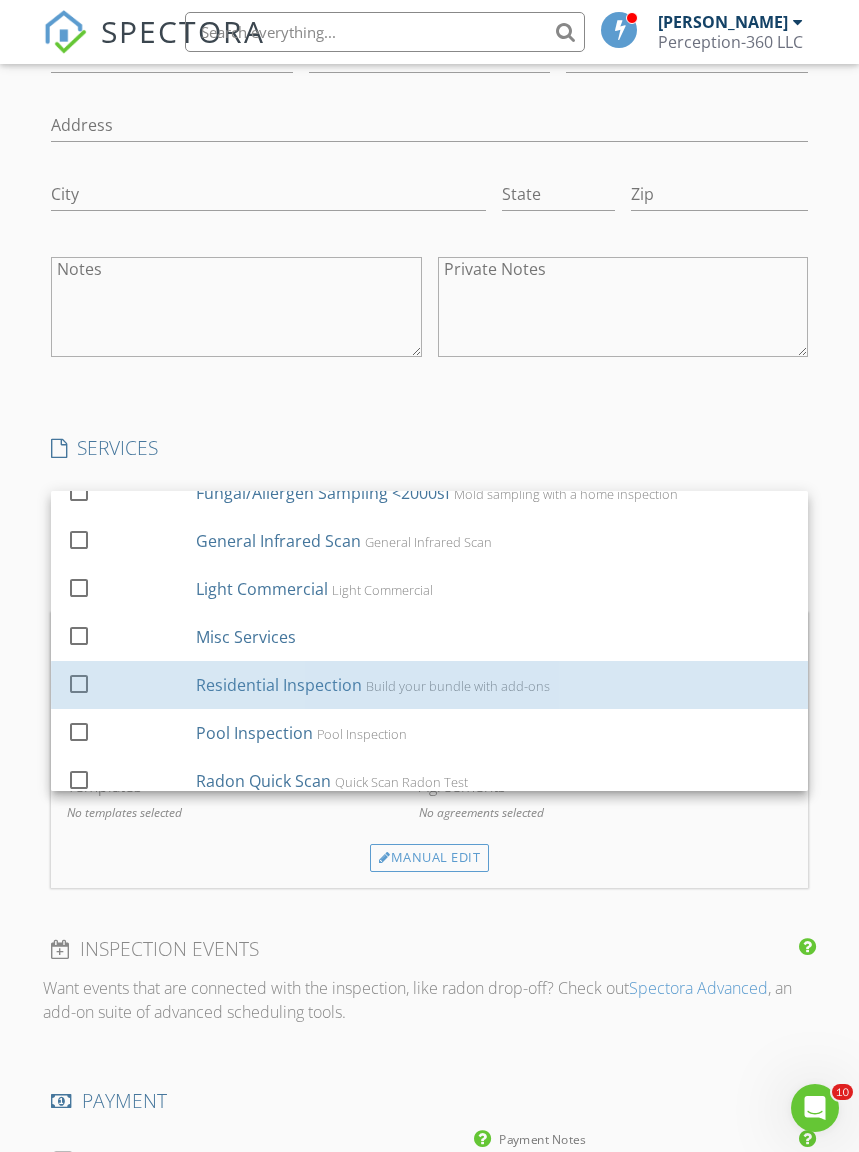click on "Build your bundle with add-ons" at bounding box center [458, 686] 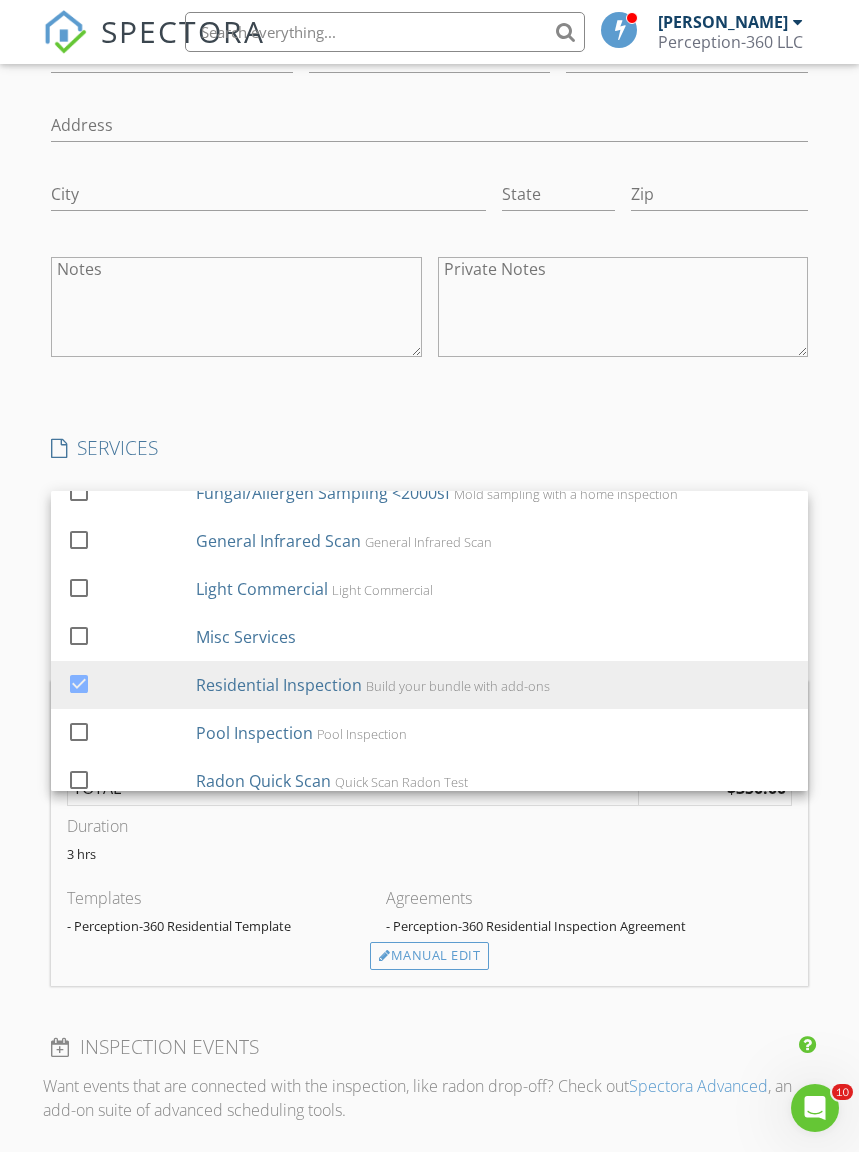 click on "INSPECTOR(S)
check_box   French Floyd   PRIMARY   French Floyd arrow_drop_down   check_box_outline_blank French Floyd specifically requested
Date/Time
07/14/2025 8:00 AM
Location
Address Search       Address 802 Glenn St   Unit   City Laurinburg   State NC   Zip 28352   County     Square Feet 1084   Year Built 1980   Foundation arrow_drop_down     French Floyd     37.3 miles     (an hour)
client
check_box Enable Client CC email for this inspection   Client Search     check_box_outline_blank Client is a Company/Organization     First Name Kathy   Last Name Wright   Email mattiewright@gmail.com   CC Email   Phone 843-642-0506   Address   City   State   Zip       Notes   Private Notes
client
Client Search     check_box_outline_blank Client is a Company/Organization     First Name Mattie   Last Name Wright   Email   CC Email" at bounding box center [429, 419] 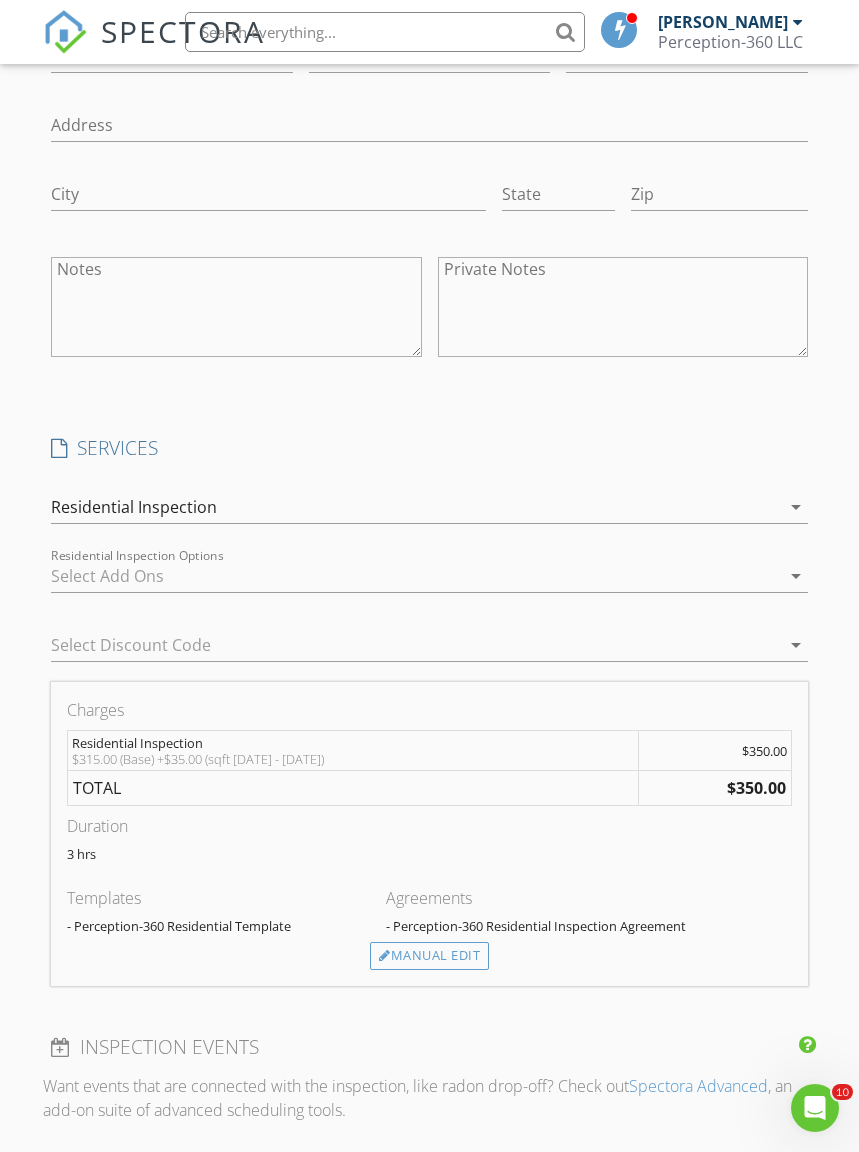 click at bounding box center (401, 645) 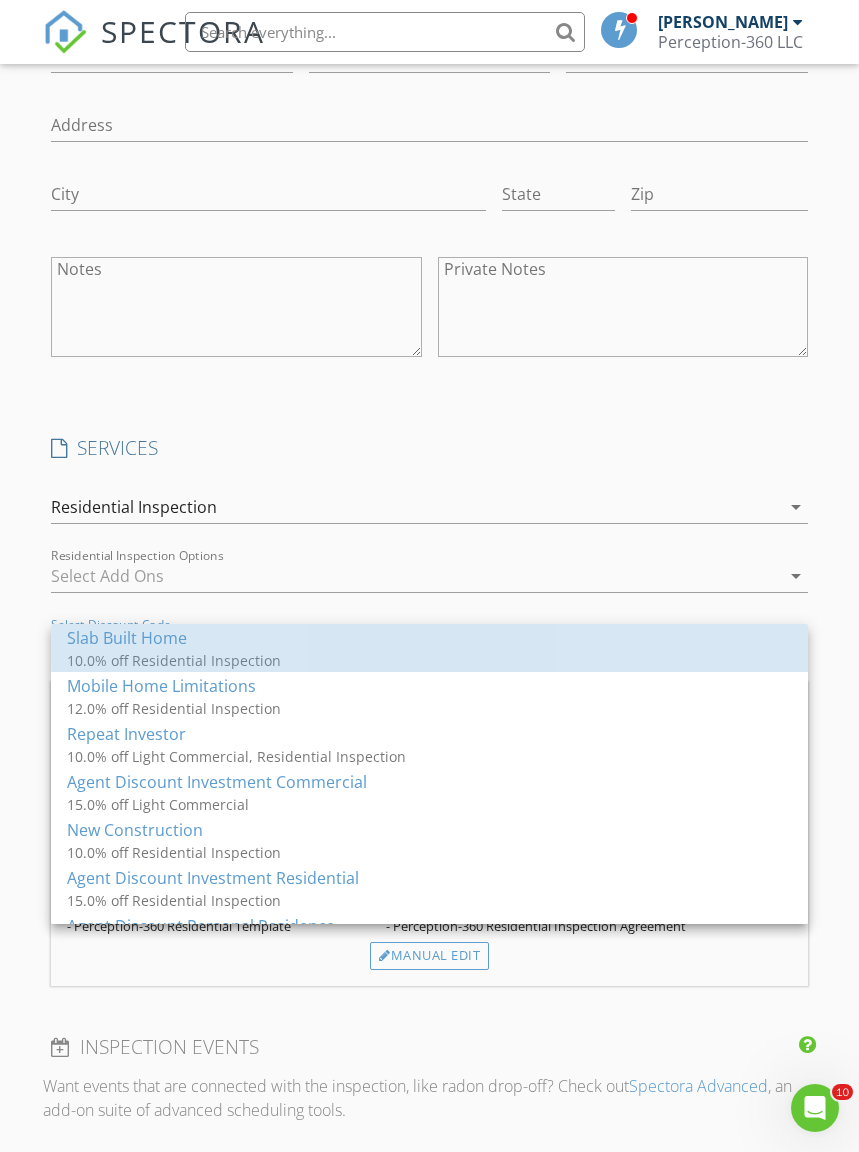 click on "10.0% off Residential Inspection" at bounding box center (267, 660) 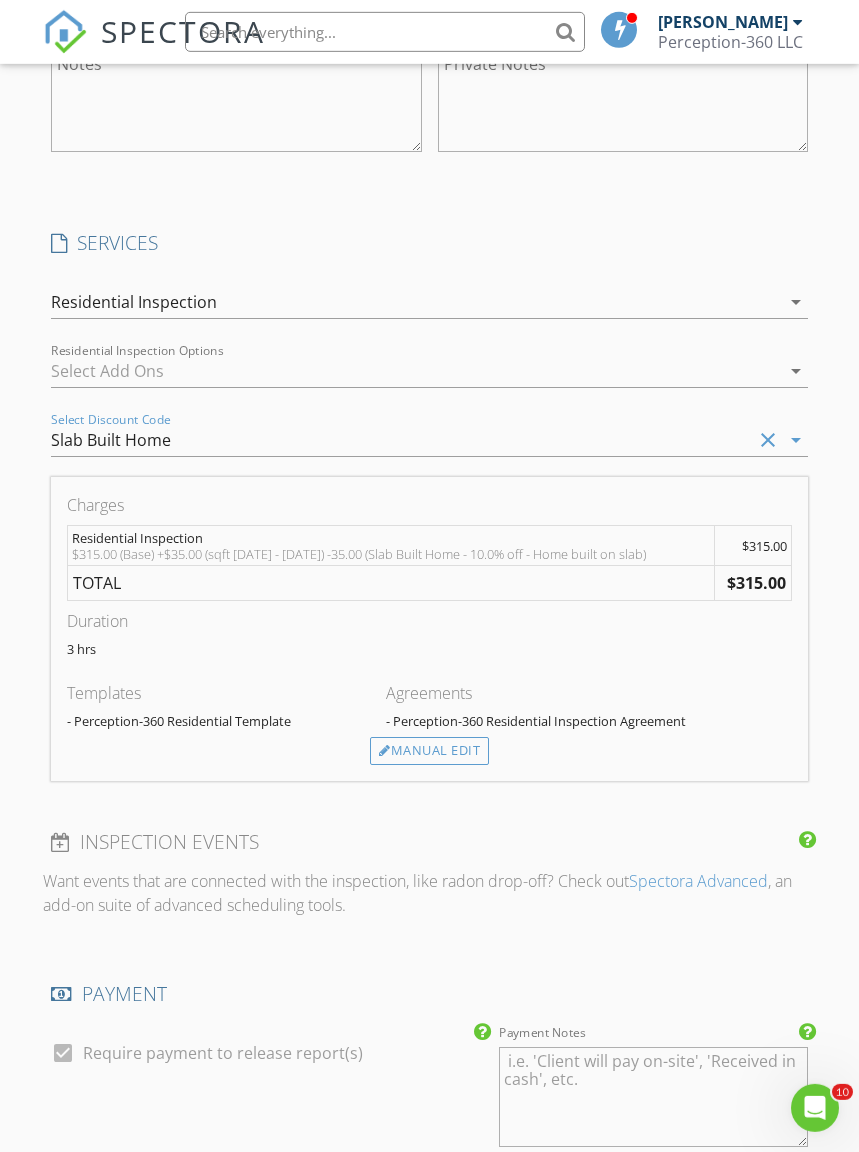 scroll, scrollTop: 1969, scrollLeft: 0, axis: vertical 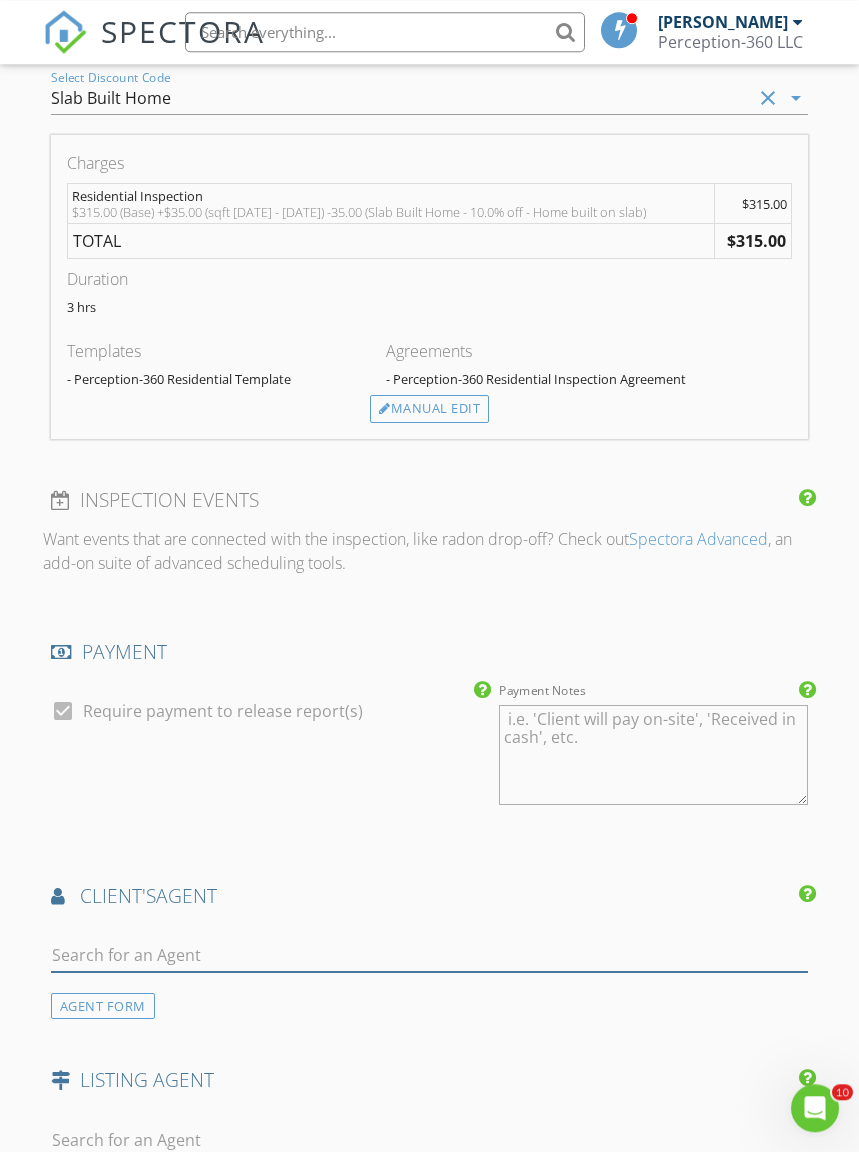 click at bounding box center [429, 955] 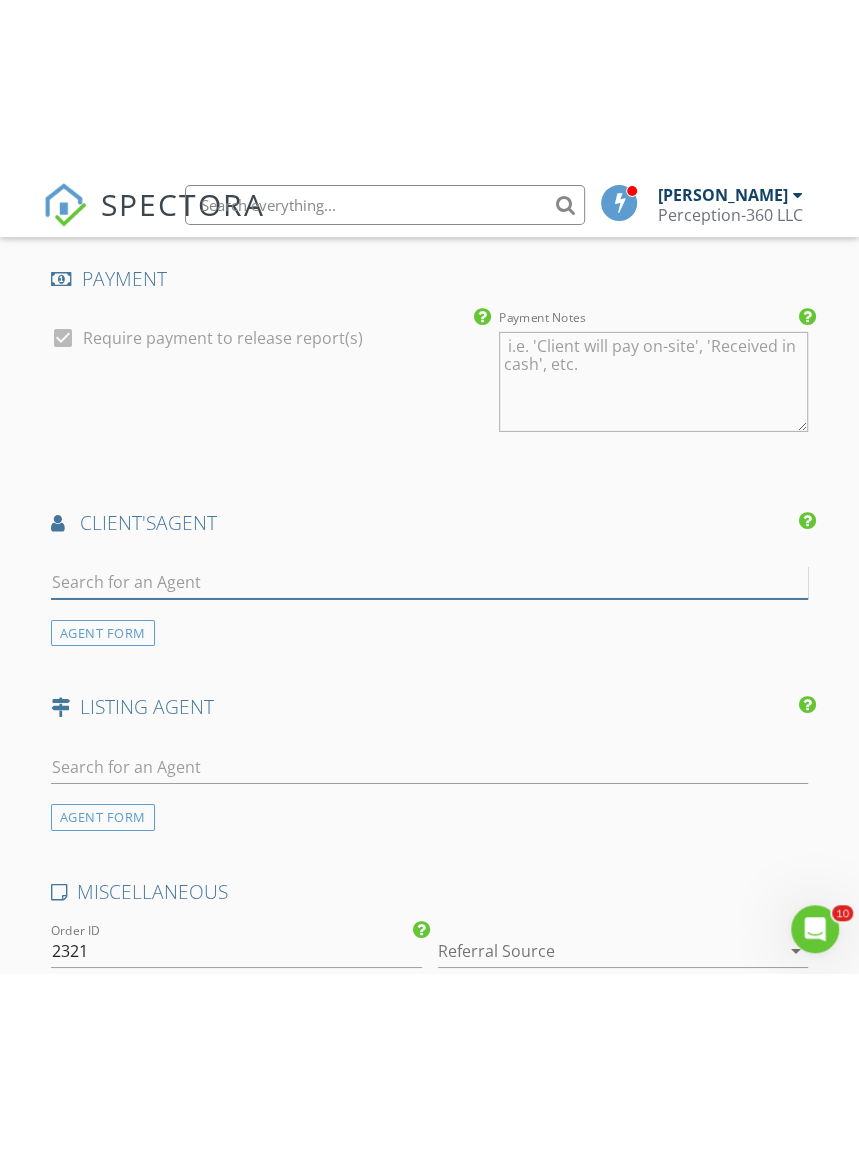 scroll, scrollTop: 2859, scrollLeft: 0, axis: vertical 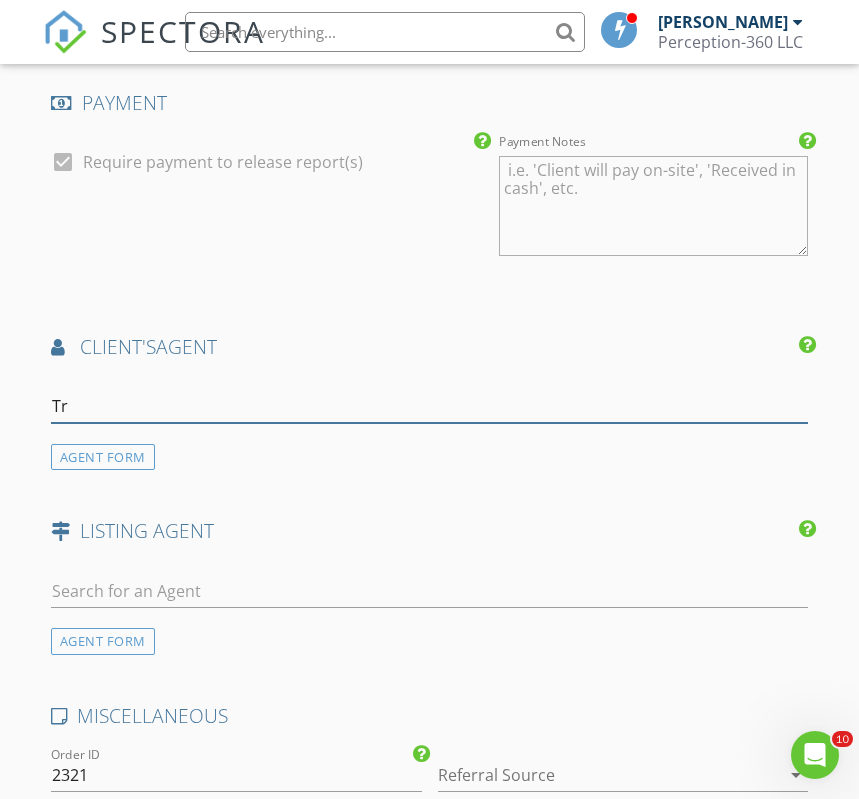 type on "Tri" 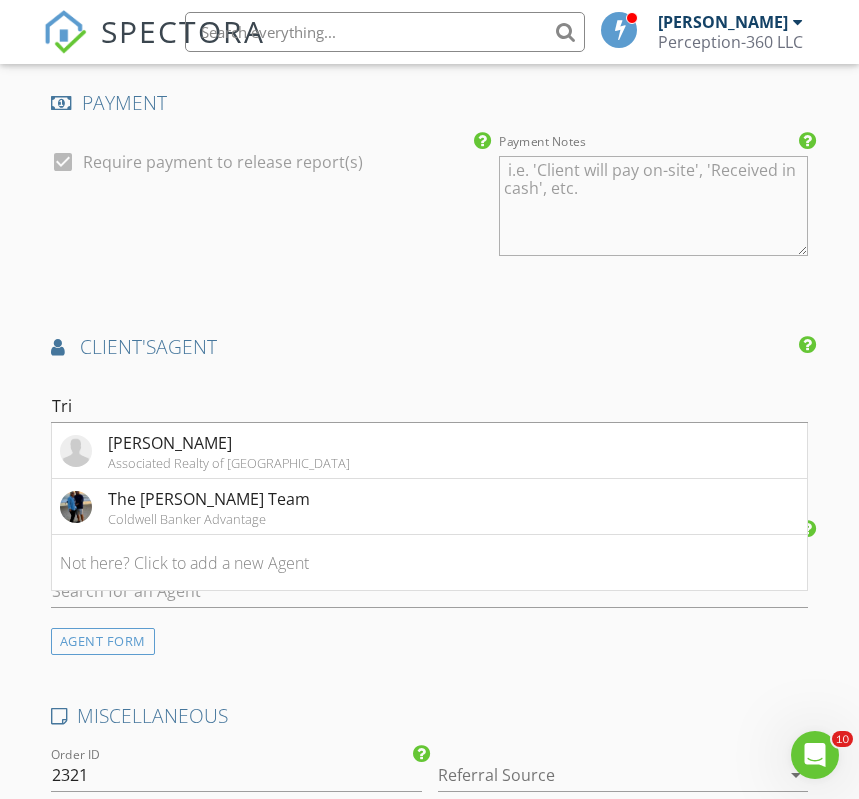 click on "Tristan McCall
Associated Realty of Scotland" at bounding box center [429, 451] 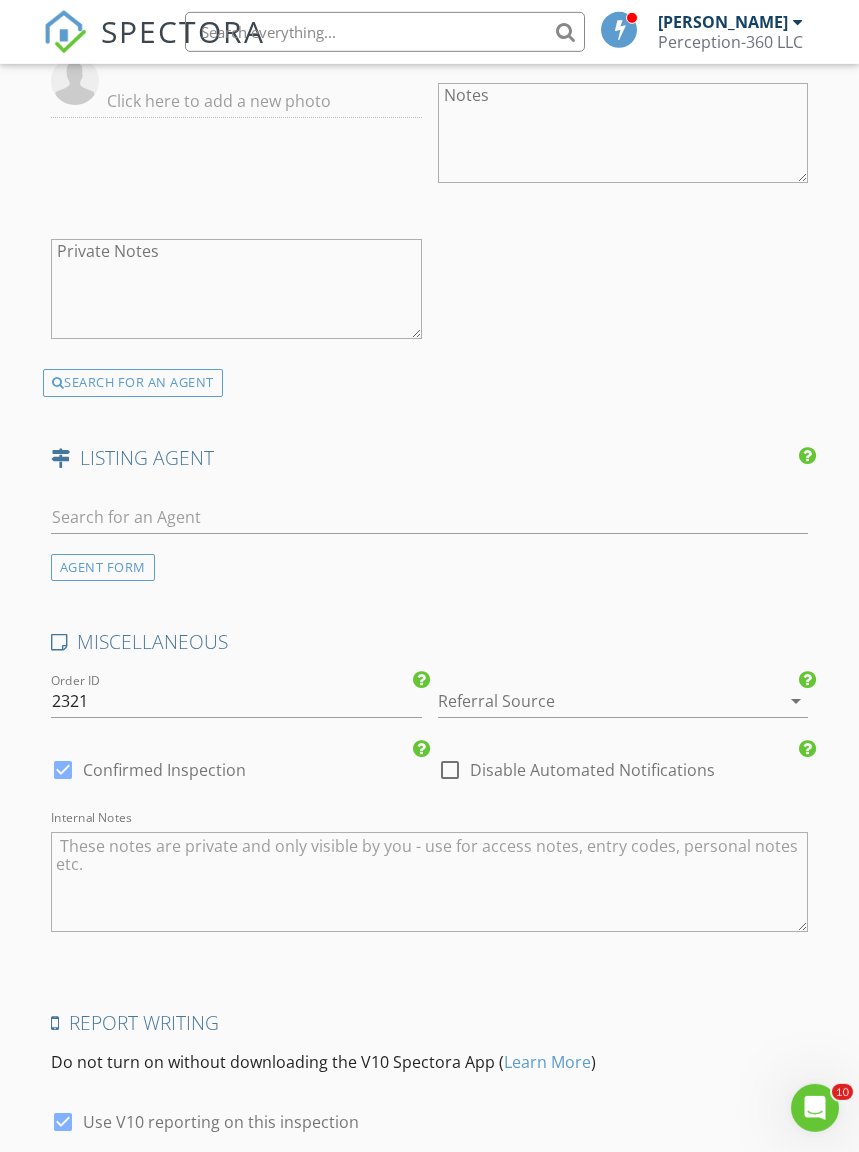 scroll, scrollTop: 3337, scrollLeft: 0, axis: vertical 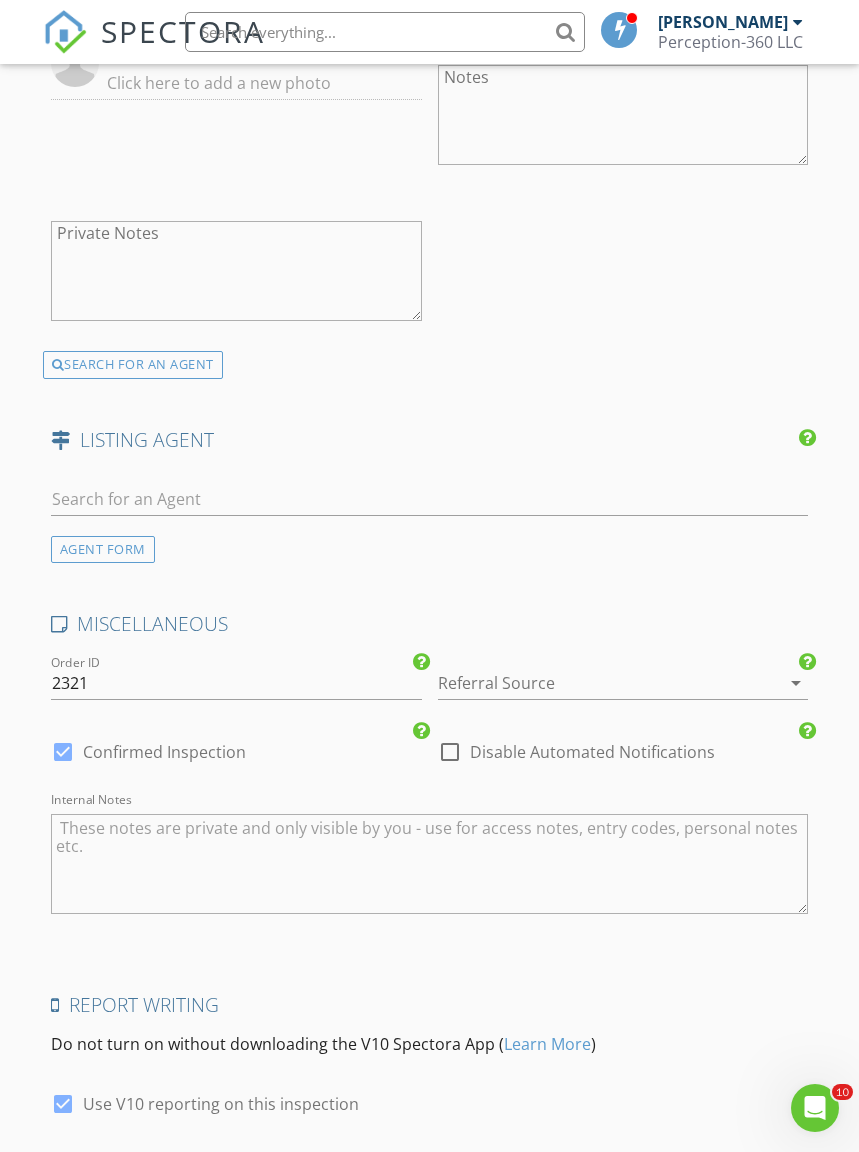 click on "Save Inspection" at bounding box center [429, 1214] 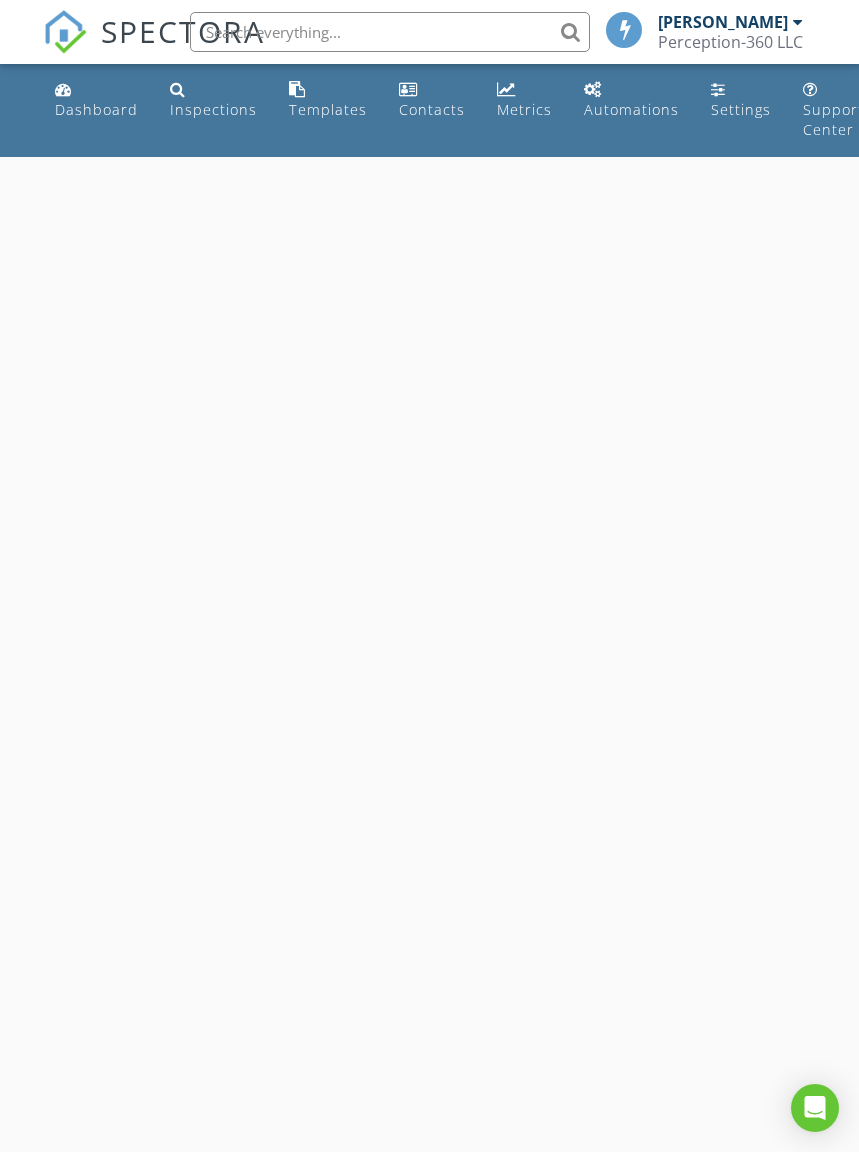 scroll, scrollTop: 0, scrollLeft: 0, axis: both 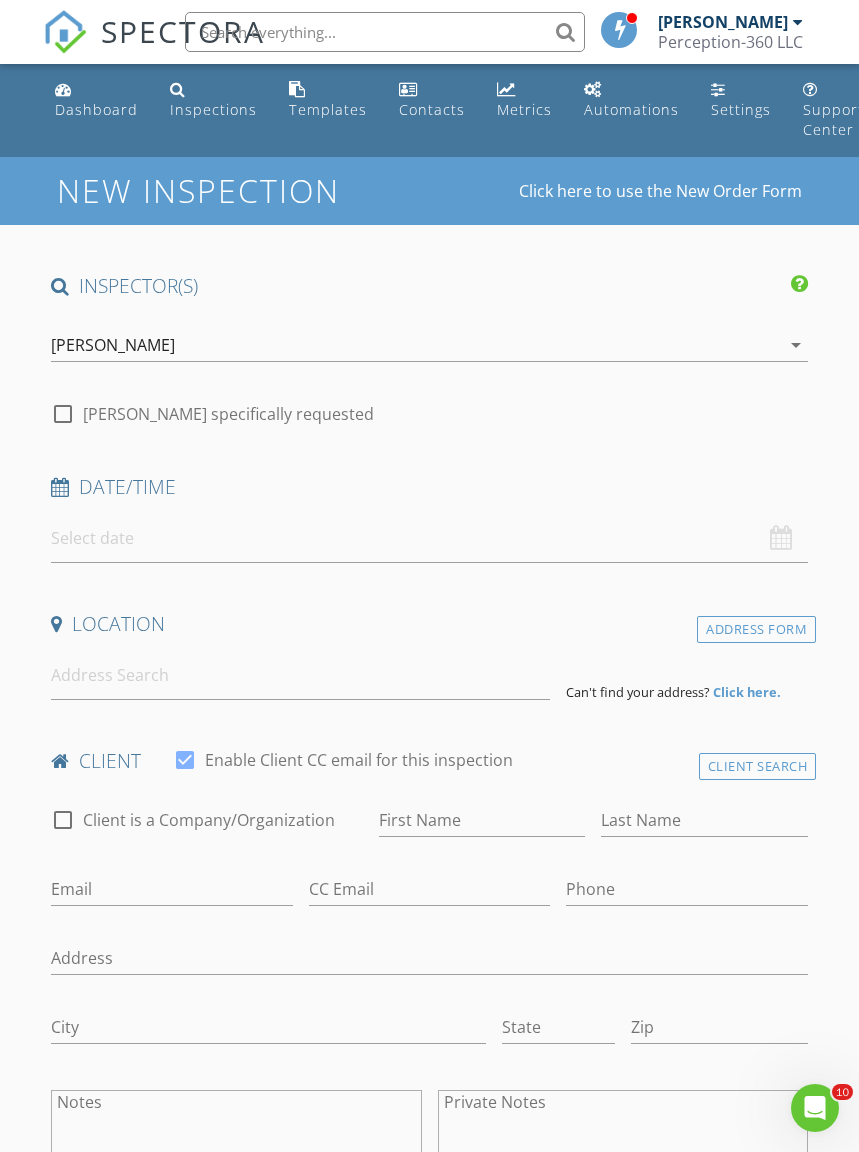 click on "SPECTORA
French Floyd
Perception-360 LLC
Role:
Inspector
Change Role
Dashboard
New Inspection
Inspections
Calendar
Template Editor
Contacts
Automations
Team
Metrics
Payments
Data Exports
Billing
Reporting
Advanced
Settings
What's New
Sign Out
Change Active Role
Your account has more than one possible role. Please choose how you'd like to view the site:
Company/Agency
City
Role
Dashboard
Inspections
Templates
Contacts
Metrics
Automations
Settings
Support Center
Real Estate Agent Internet Search Relocation Company Past Customer Other             Mobile Home Limitations    Slab Built Home" at bounding box center (429, 1628) 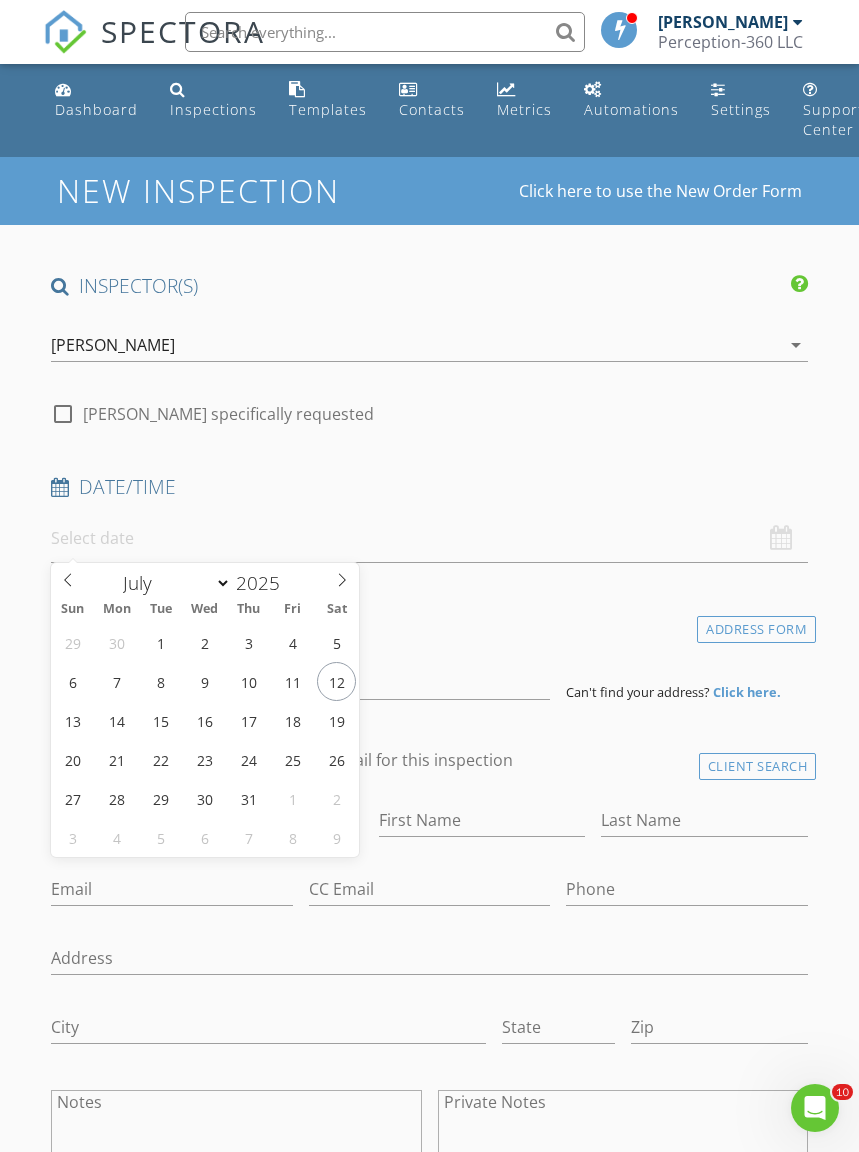 type on "07/14/2025 12:00 PM" 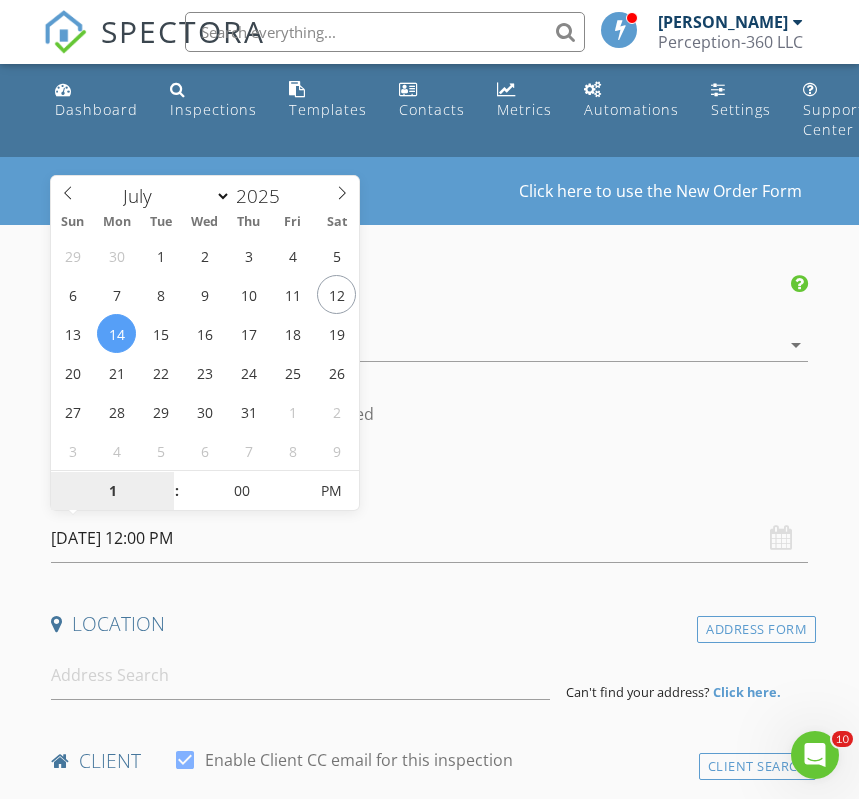 type on "11" 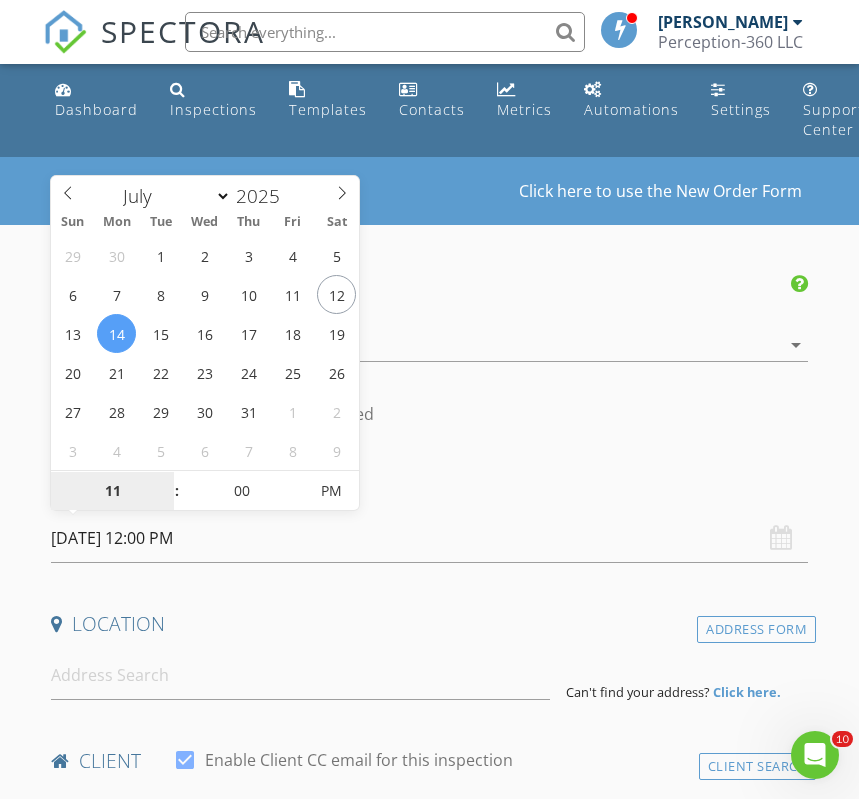 type on "07/14/2025 11:00 AM" 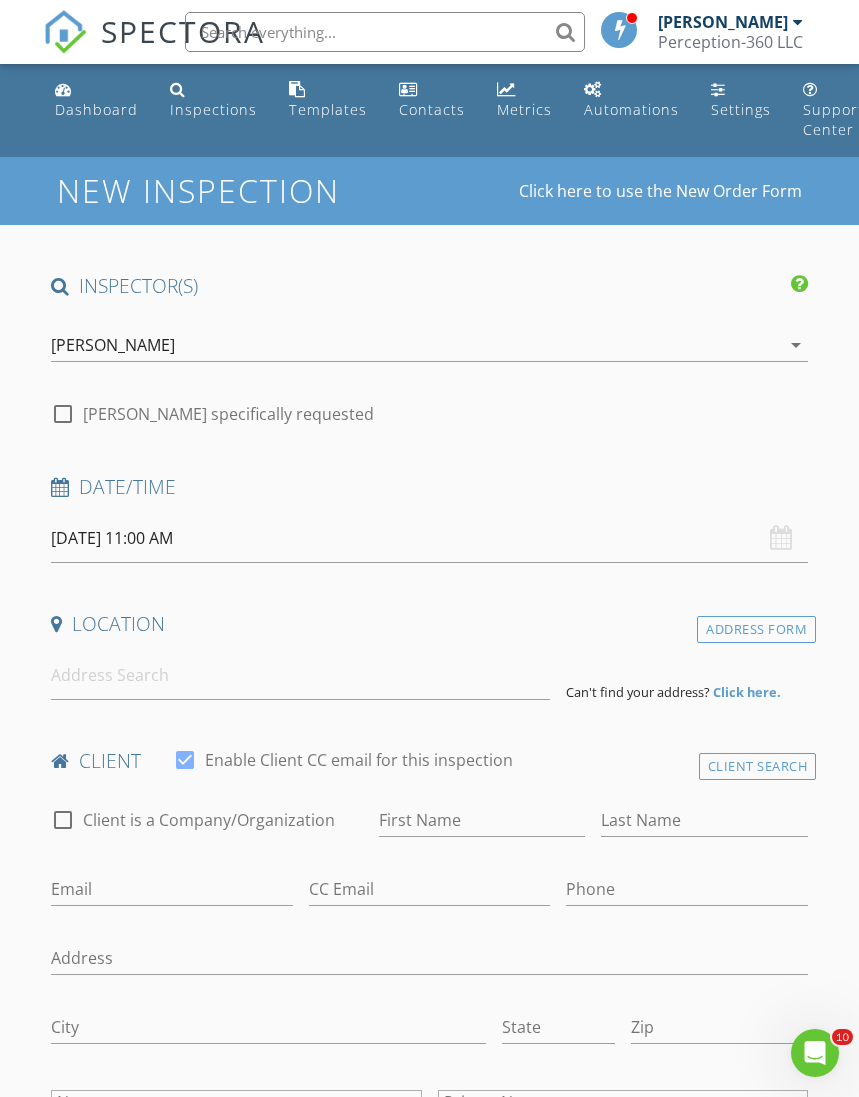 click on "INSPECTOR(S)
check_box   French Floyd   PRIMARY   French Floyd arrow_drop_down   check_box_outline_blank French Floyd specifically requested
Date/Time
07/14/2025 11:00 AM
Location
Address Form       Can't find your address?   Click here.
client
check_box Enable Client CC email for this inspection   Client Search     check_box_outline_blank Client is a Company/Organization     First Name   Last Name   Email   CC Email   Phone   Address   City   State   Zip       Notes   Private Notes
ADD ADDITIONAL client
SERVICES
check_box_outline_blank   Allergen Full Panel W/Mold   Full panel allergen sampling check_box_outline_blank   Detailed Infrared Scan   Detailed Infrared Scan check_box_outline_blank   Fungal/Allergen Sampling <2000sf   Mold sampling with a home inspection" at bounding box center (429, 1682) 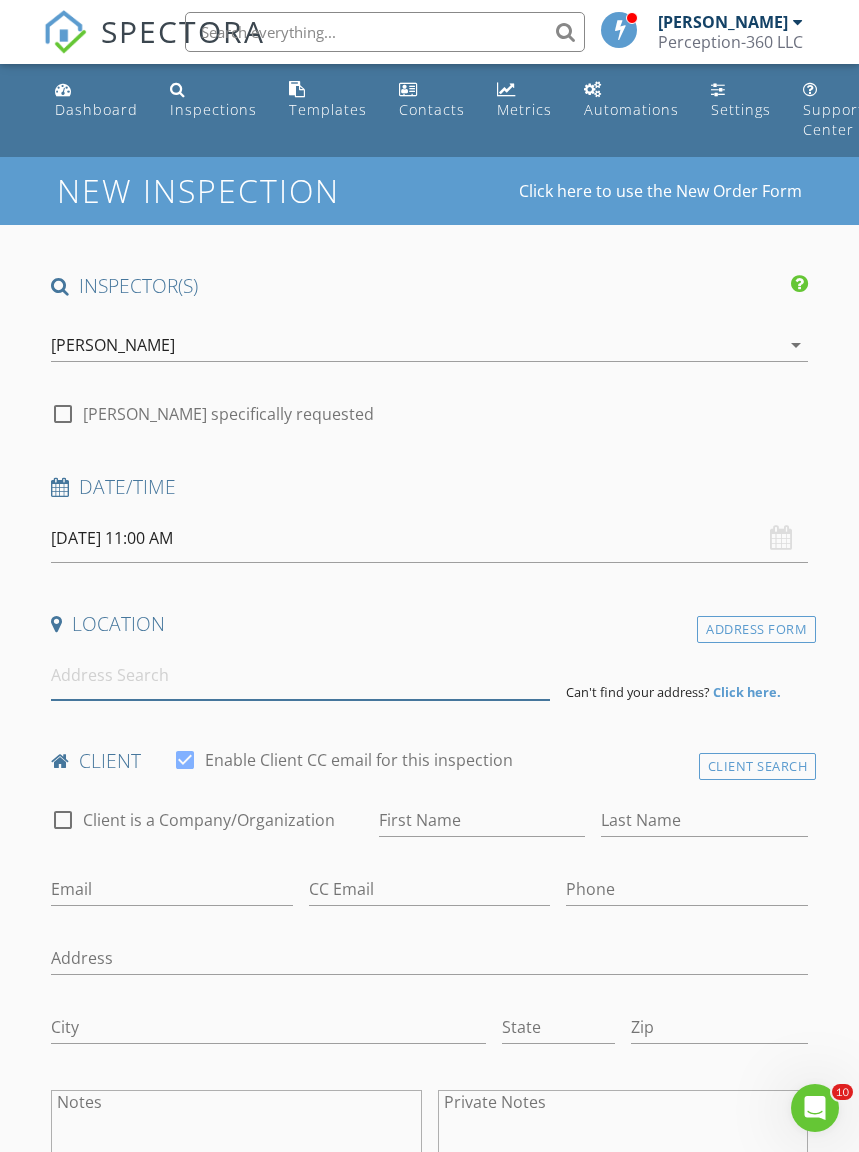 click at bounding box center [300, 675] 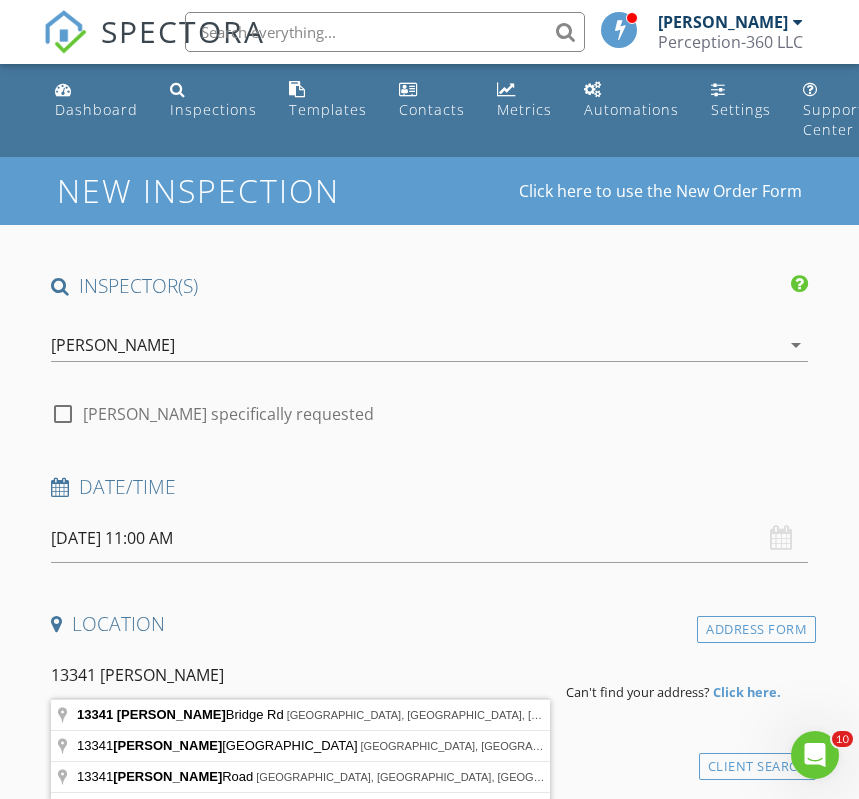 type on "13341 Barnes Bridge Rd, Laurinburg, NC, USA" 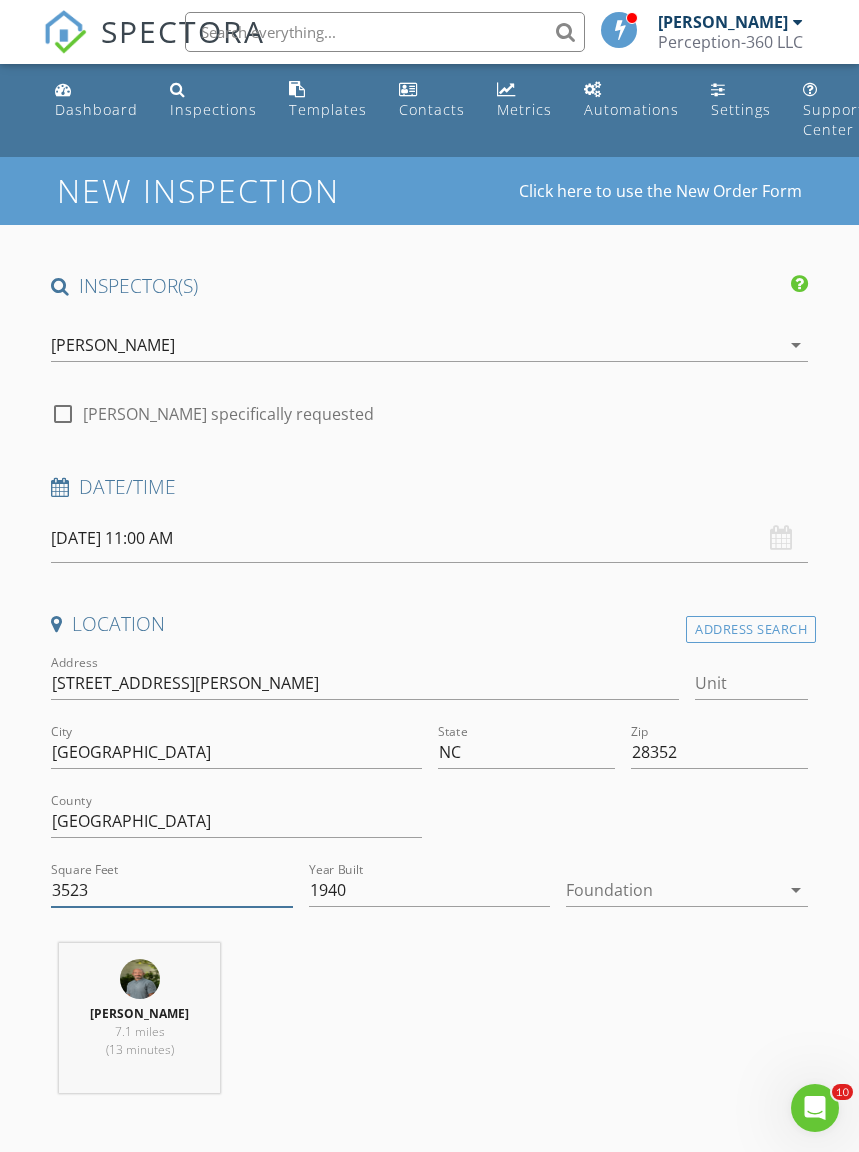 click on "3523" at bounding box center (172, 890) 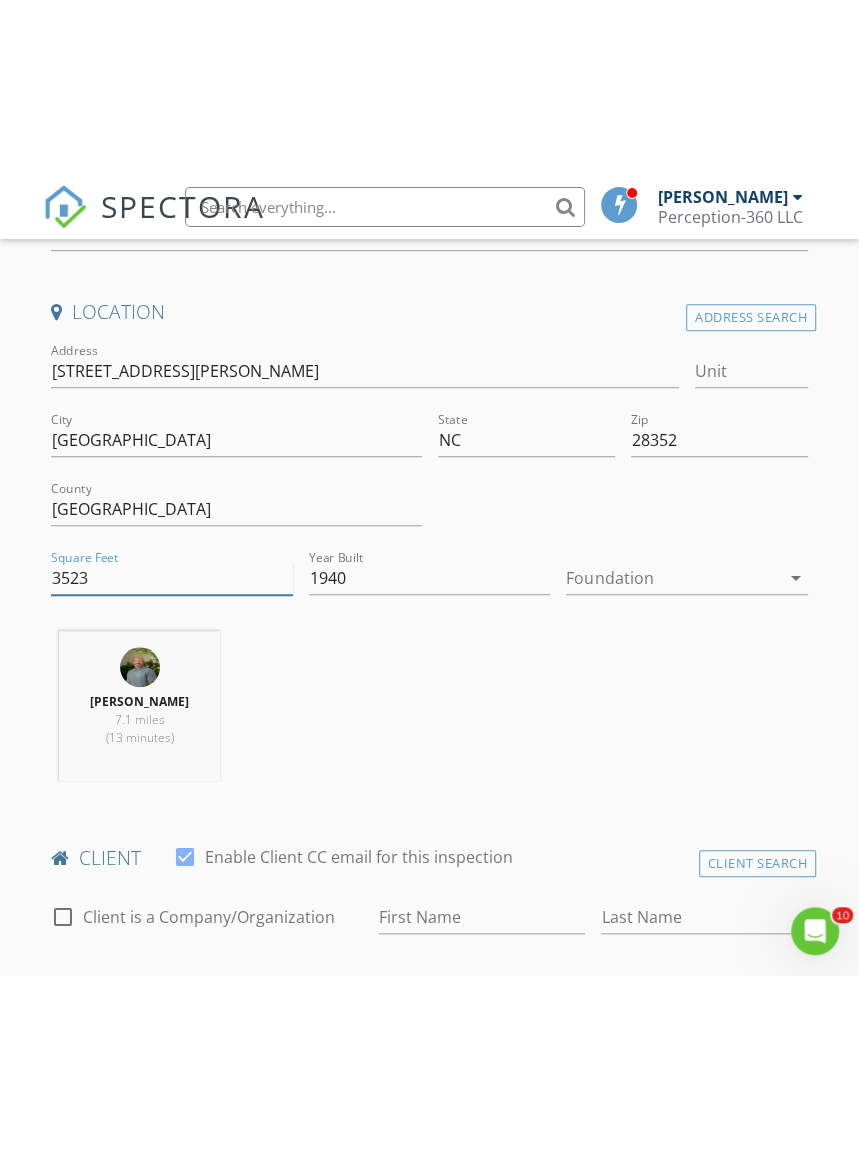 scroll, scrollTop: 488, scrollLeft: 0, axis: vertical 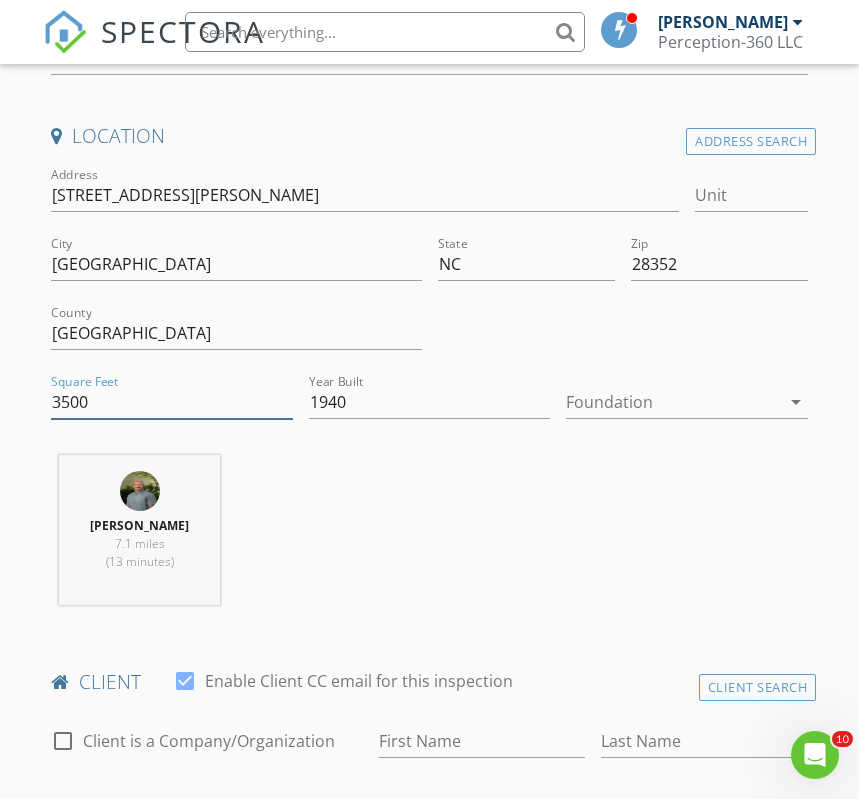 type on "3500" 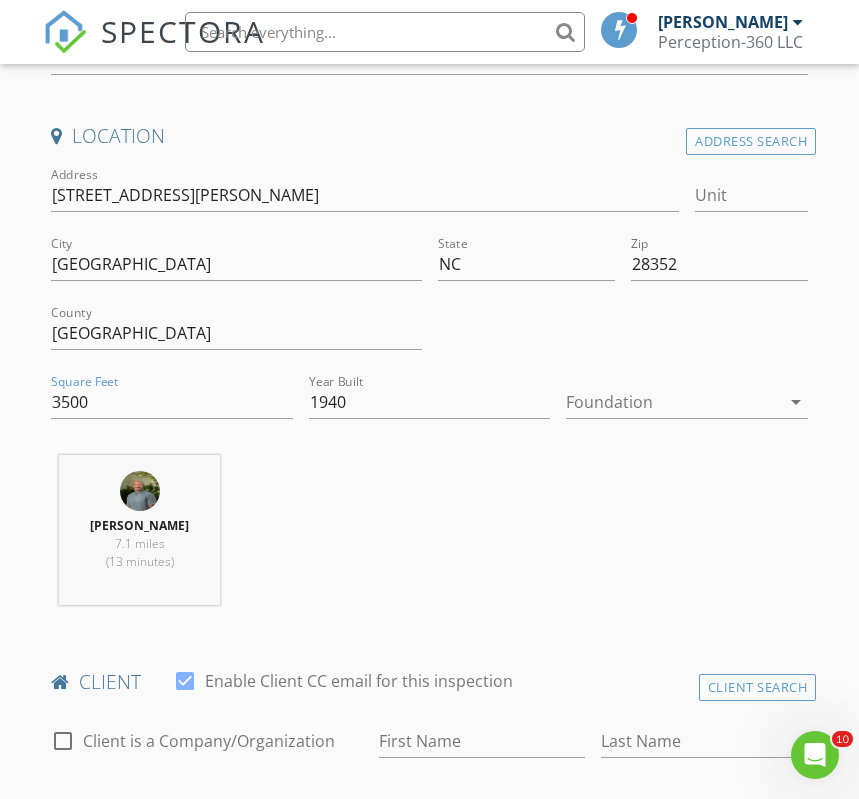 click on "French Floyd     7.1 miles     (13 minutes)" at bounding box center [429, 538] 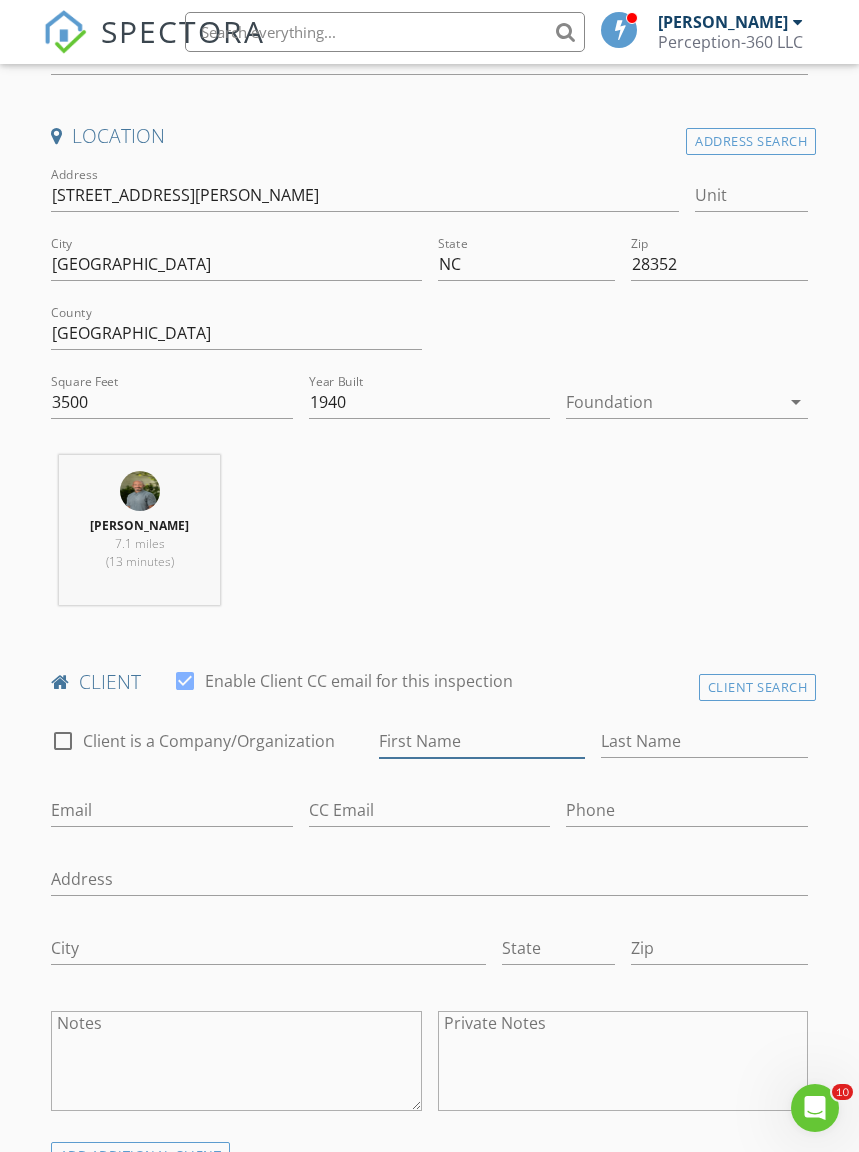 click on "First Name" at bounding box center (482, 741) 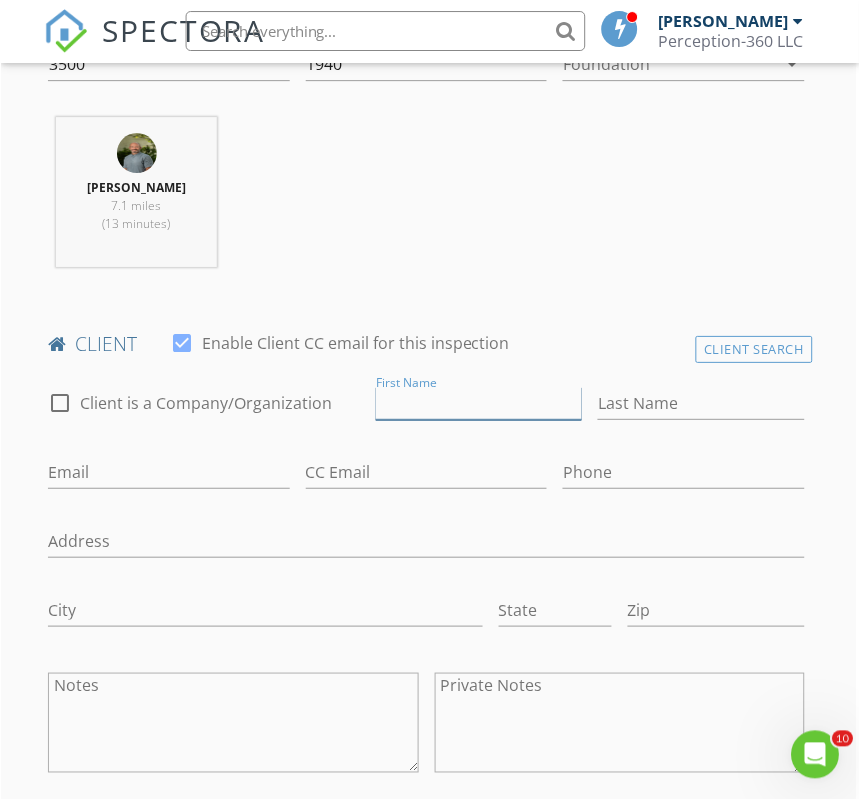 scroll, scrollTop: 826, scrollLeft: 5, axis: both 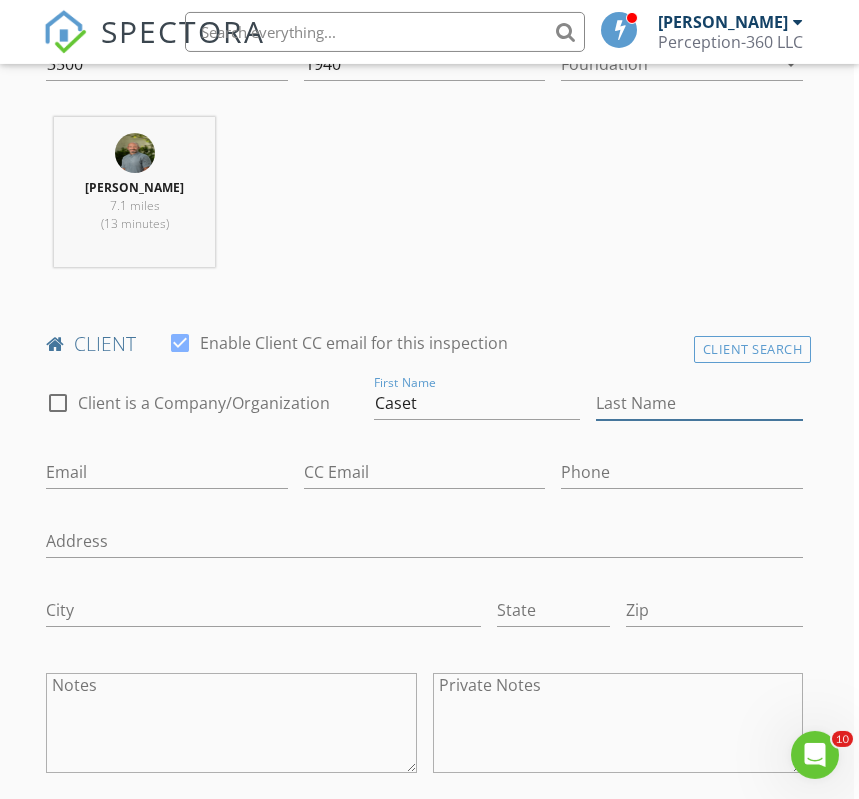 click on "Last Name" at bounding box center (699, 403) 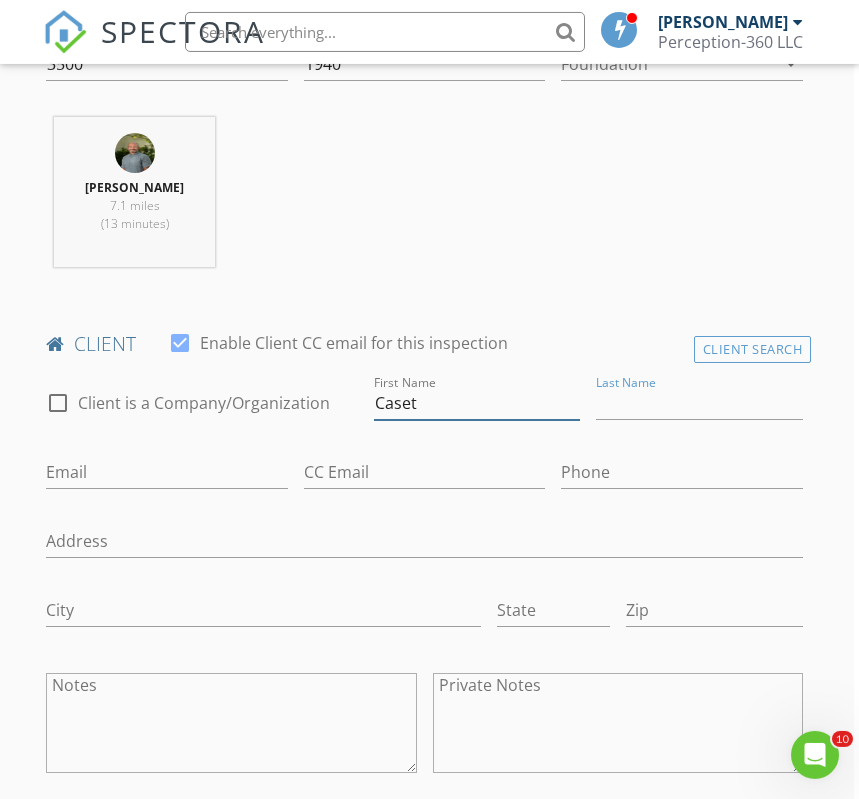 click on "Caset" at bounding box center (477, 403) 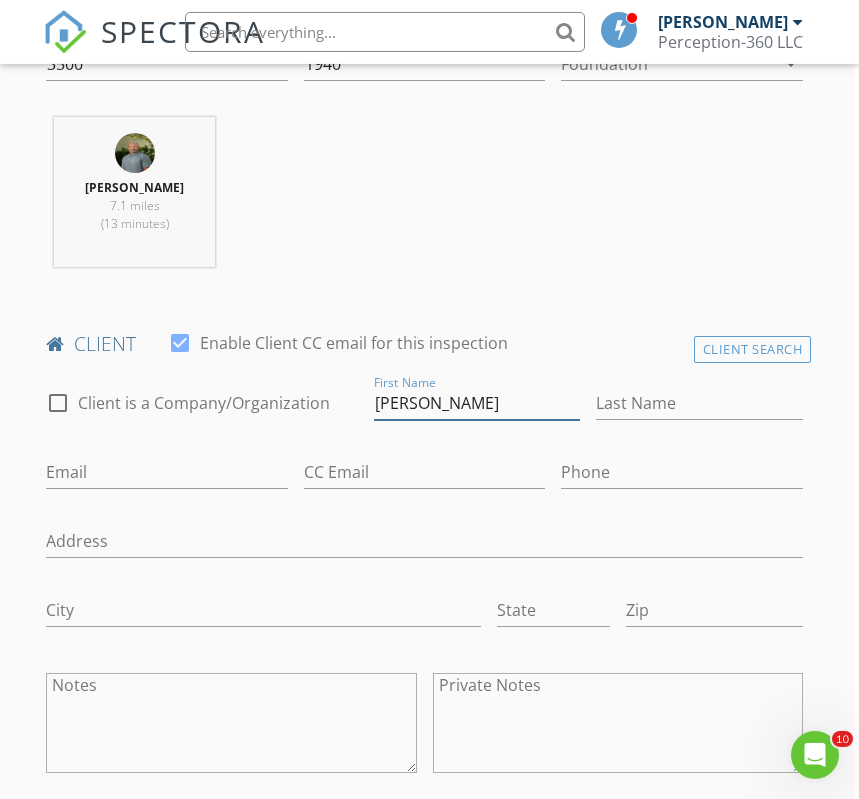 type on "Casey" 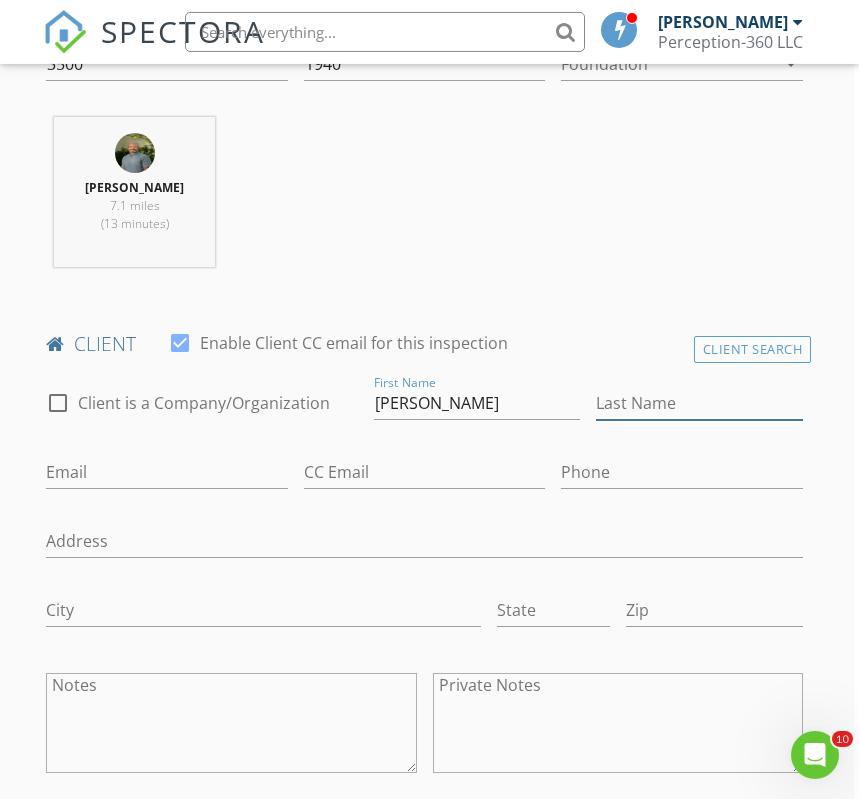 click on "Last Name" at bounding box center (699, 403) 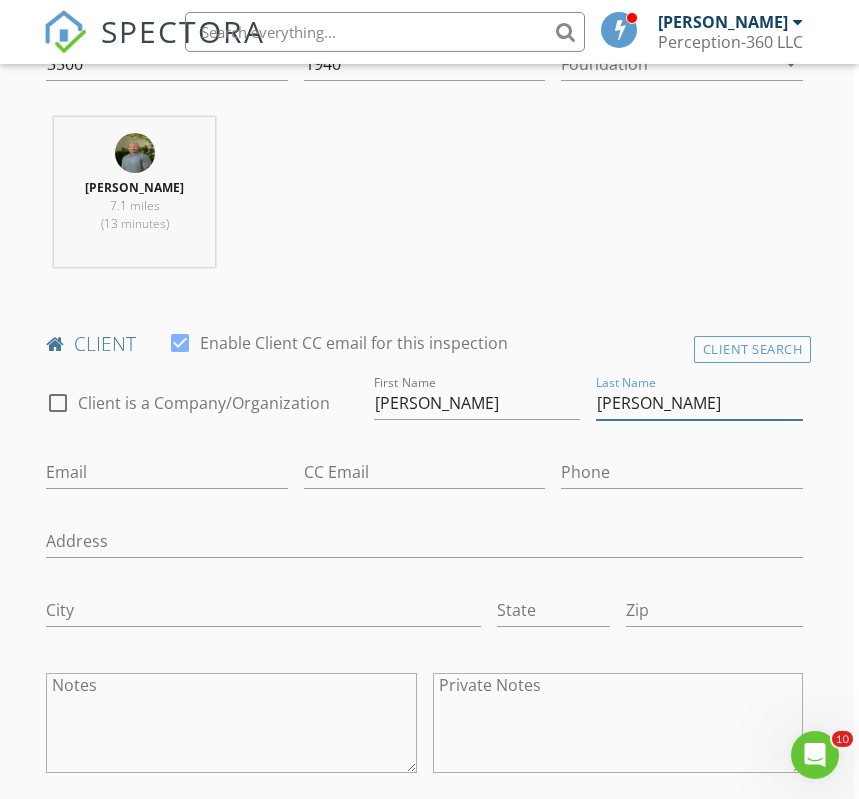type on "Holm" 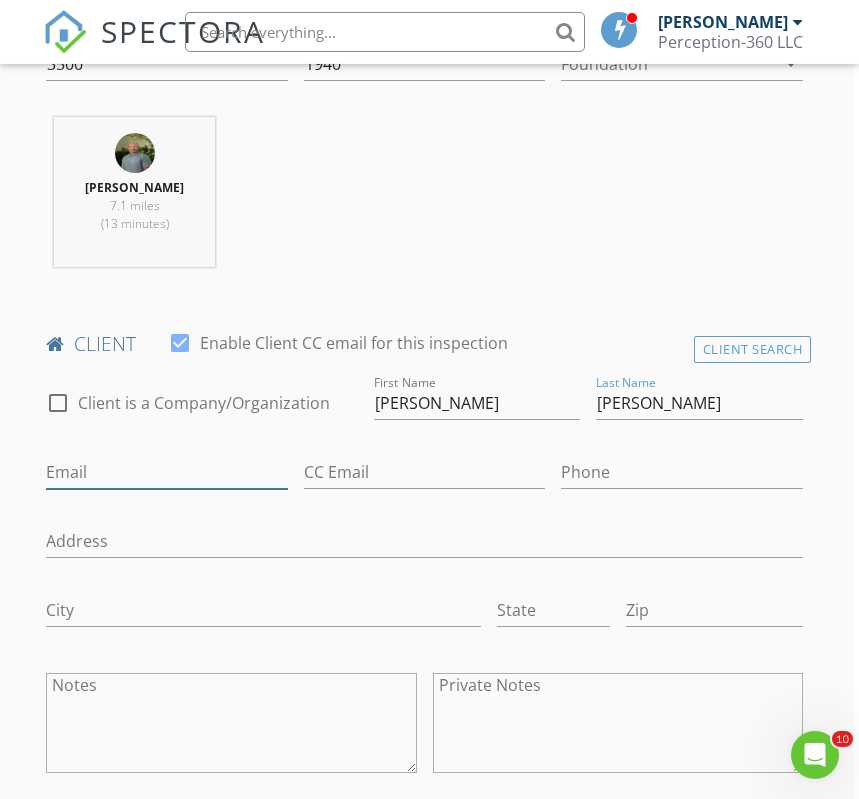 click on "Email" at bounding box center [167, 472] 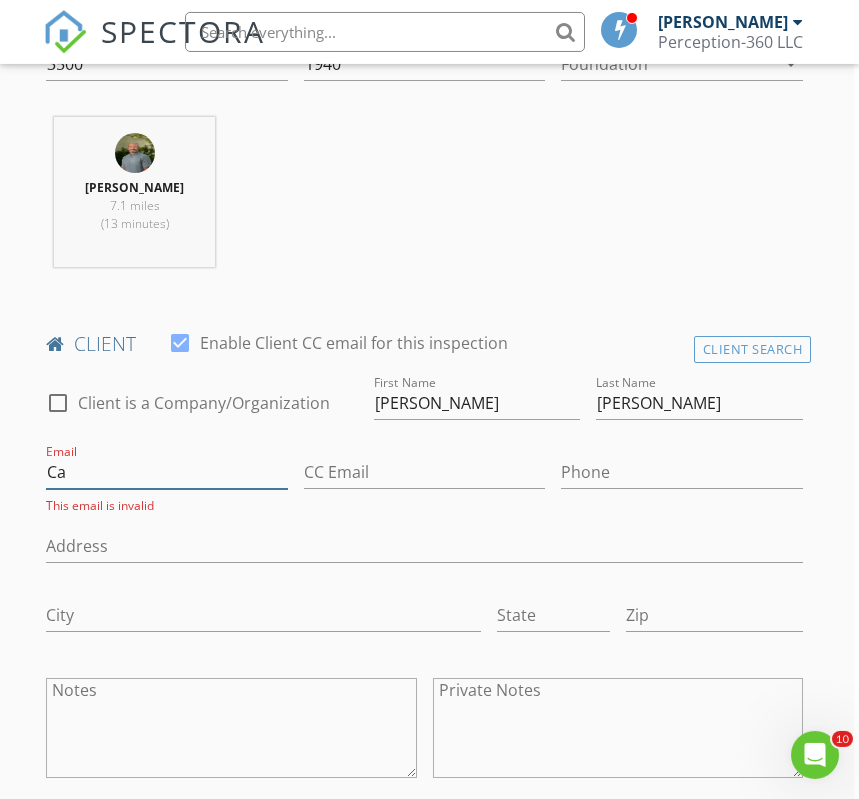 type on "C" 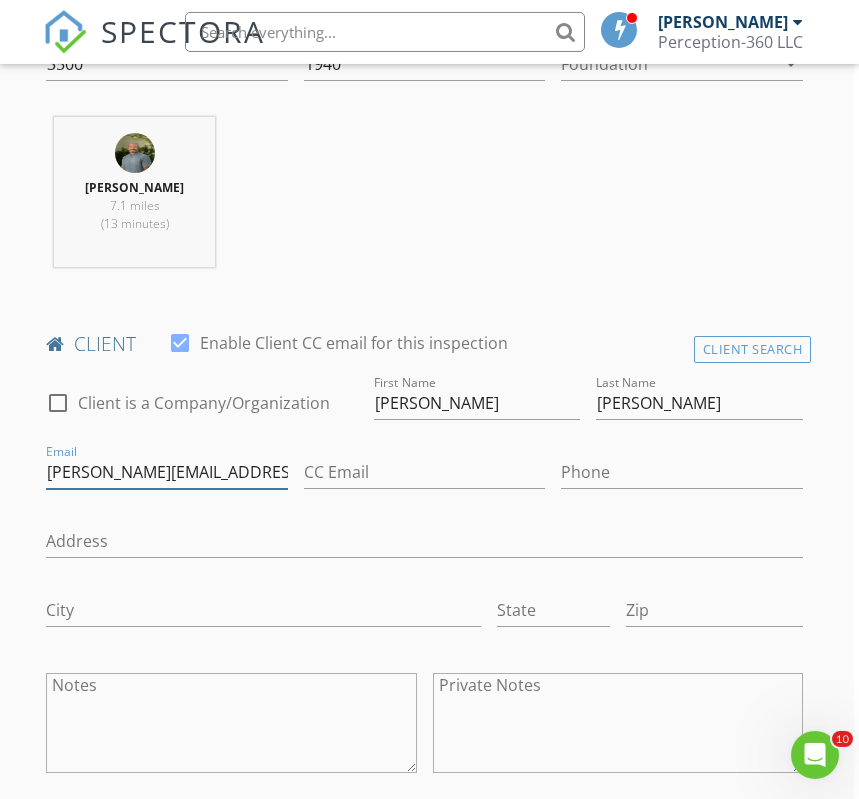 type on "casey.holm2@claytonhomes.com" 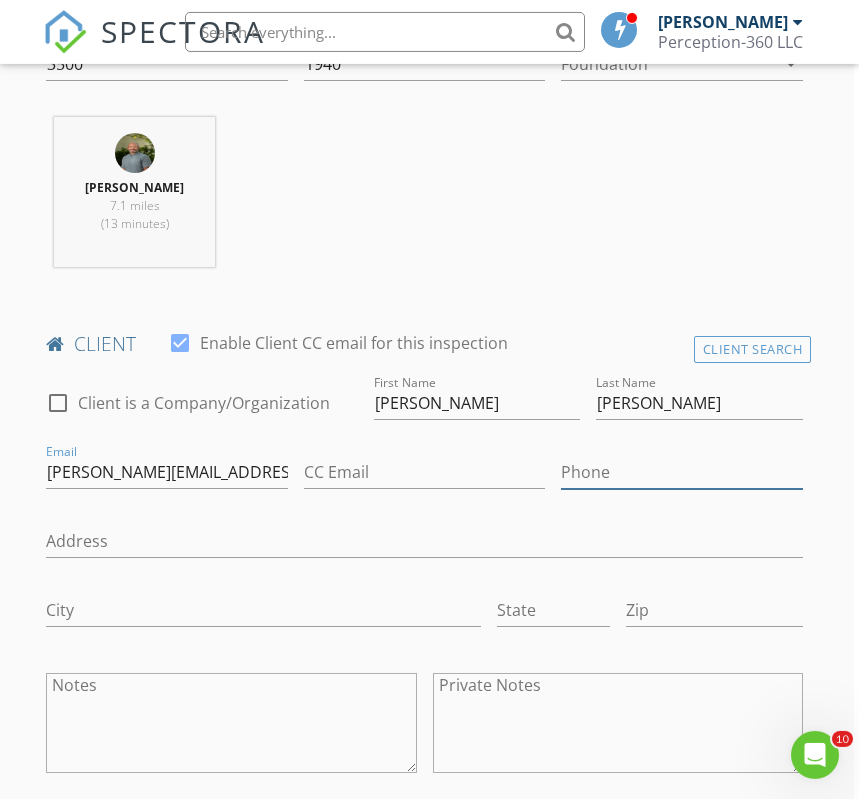 click on "Phone" at bounding box center (682, 472) 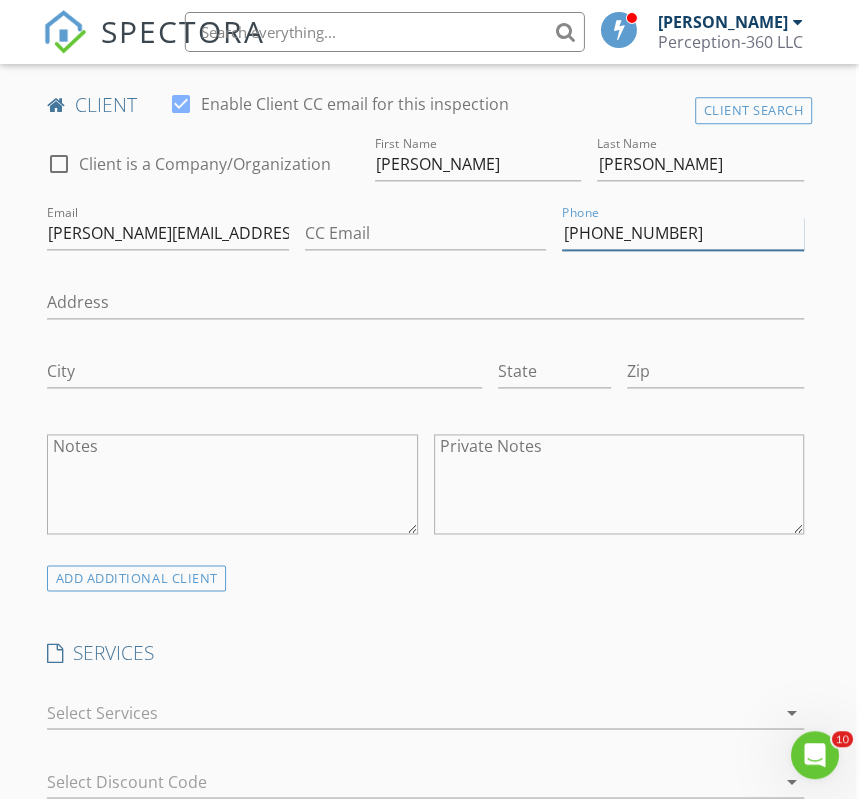 scroll, scrollTop: 1074, scrollLeft: 4, axis: both 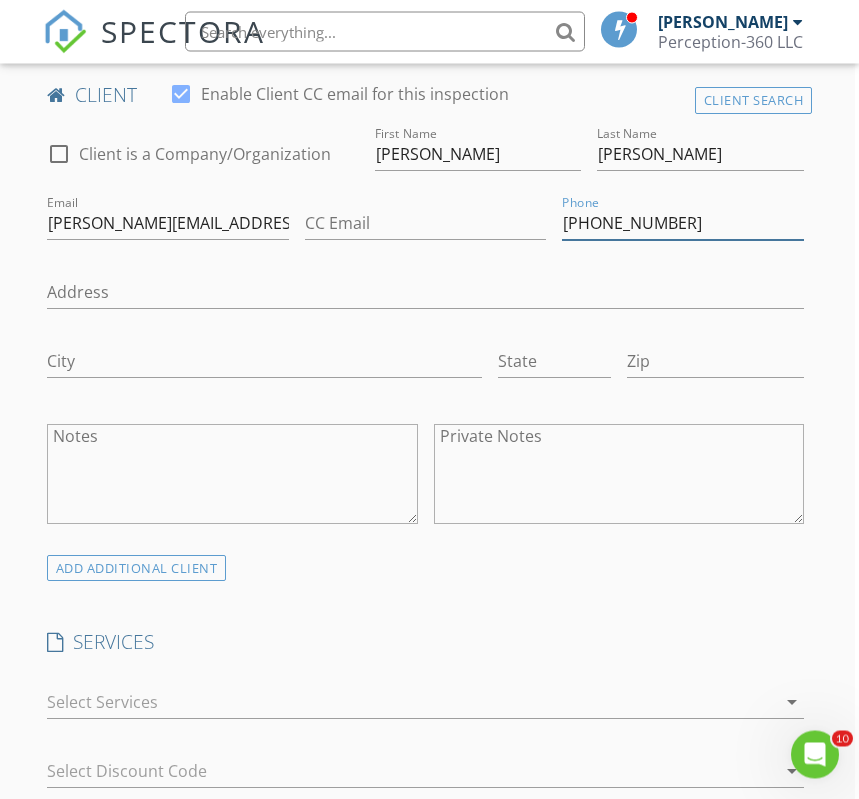 type on "910-855-9218" 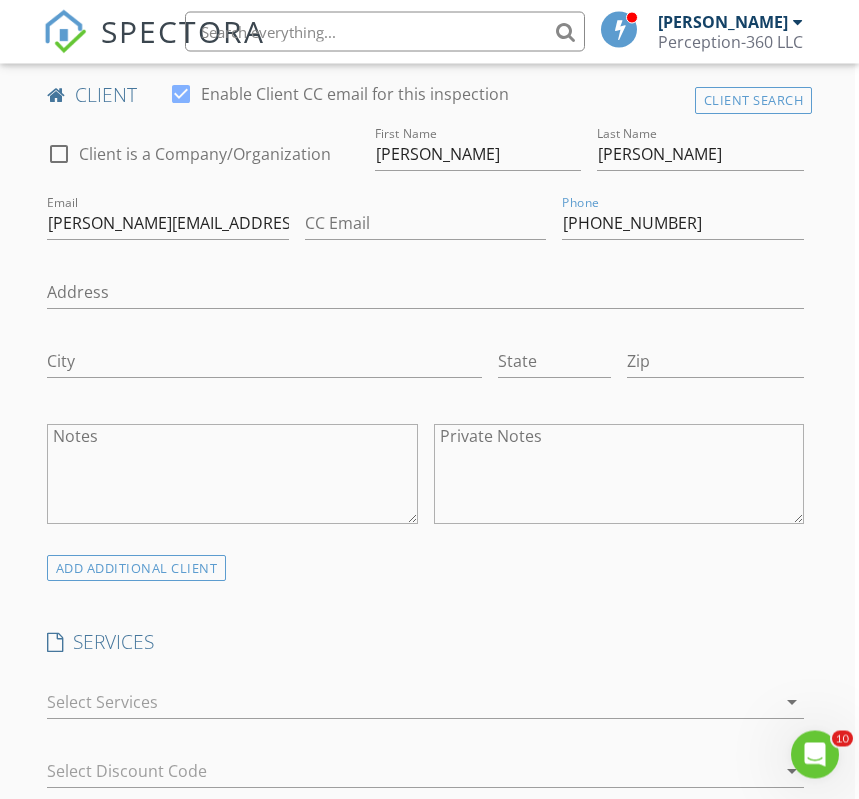 click at bounding box center (411, 703) 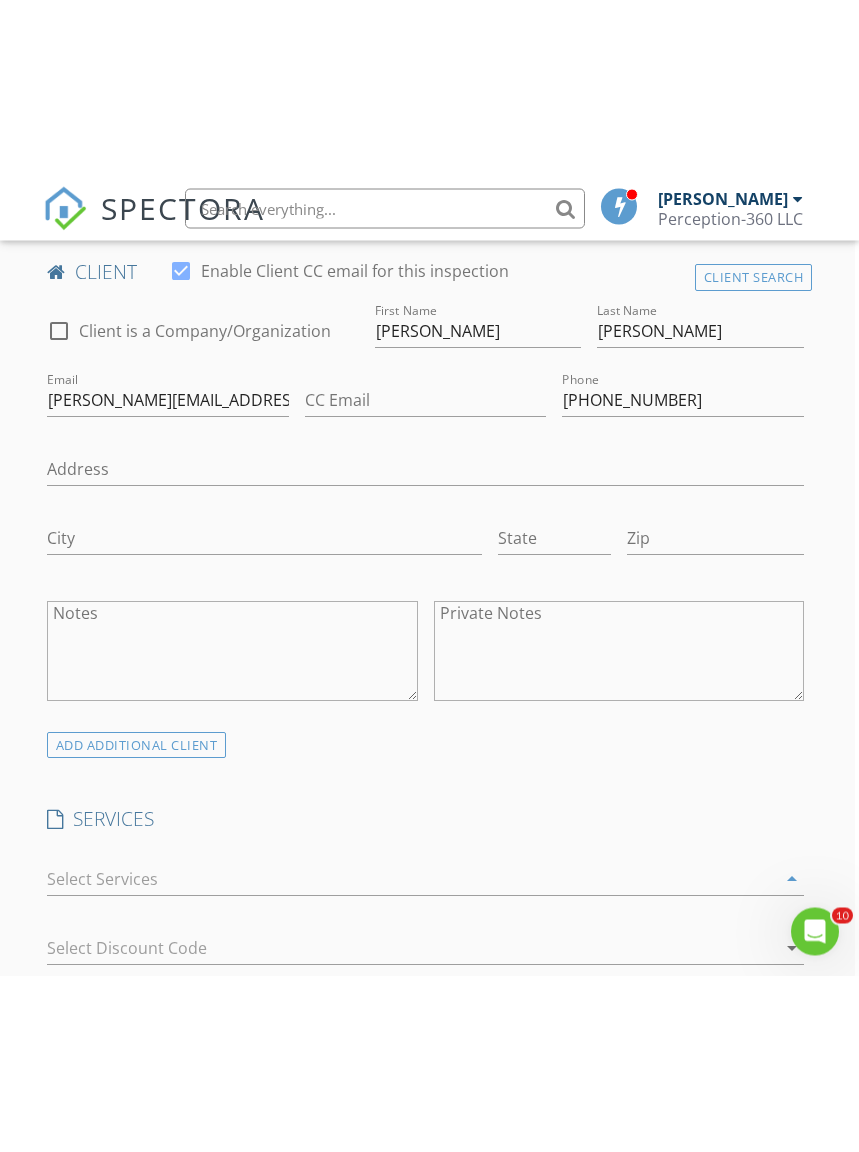 scroll, scrollTop: 1075, scrollLeft: 5, axis: both 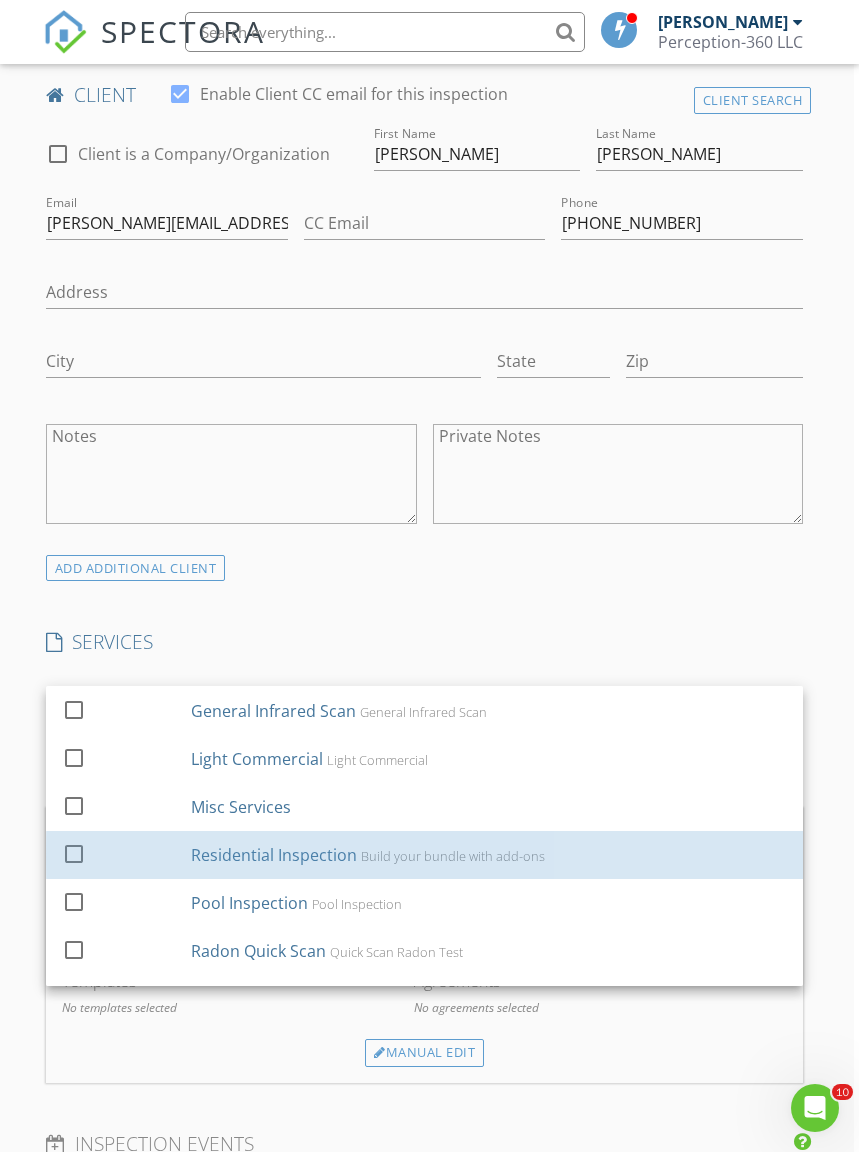 click on "Build your bundle with add-ons" at bounding box center (453, 856) 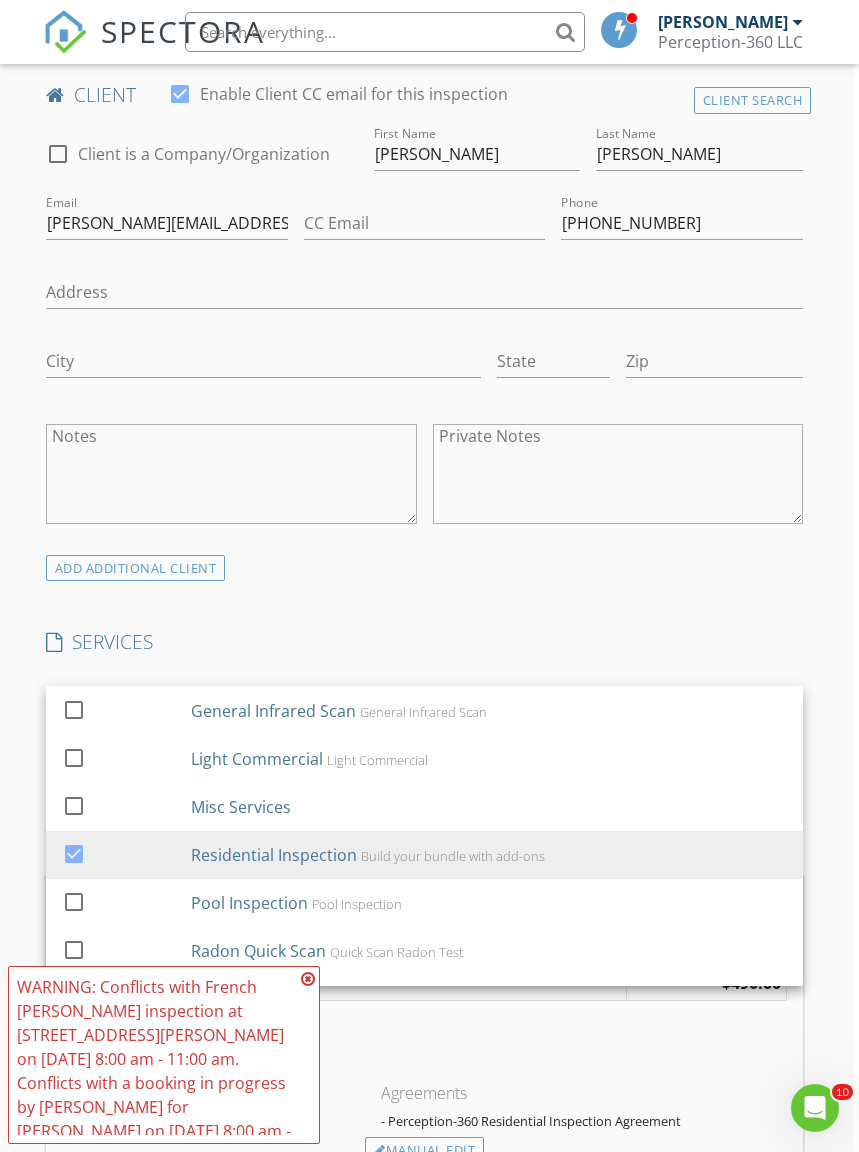 click on "INSPECTOR(S)
check_box   French Floyd   PRIMARY   French Floyd arrow_drop_down   check_box_outline_blank French Floyd specifically requested
Date/Time
07/14/2025 11:00 AM
Location
Address Search       Address 13341 Barnes Bridge Rd   Unit   City Laurinburg   State NC   Zip 28352   County Scotland     Square Feet 3500   Year Built 1940   Foundation arrow_drop_down     French Floyd     7.1 miles     (13 minutes)
client
check_box Enable Client CC email for this inspection   Client Search     check_box_outline_blank Client is a Company/Organization     First Name Casey   Last Name Holm   Email casey.holm2@claytonhomes.com   CC Email   Phone 910-855-9218   Address   City   State   Zip       Notes   Private Notes
ADD ADDITIONAL client
SERVICES
check_box_outline_blank" at bounding box center (424, 860) 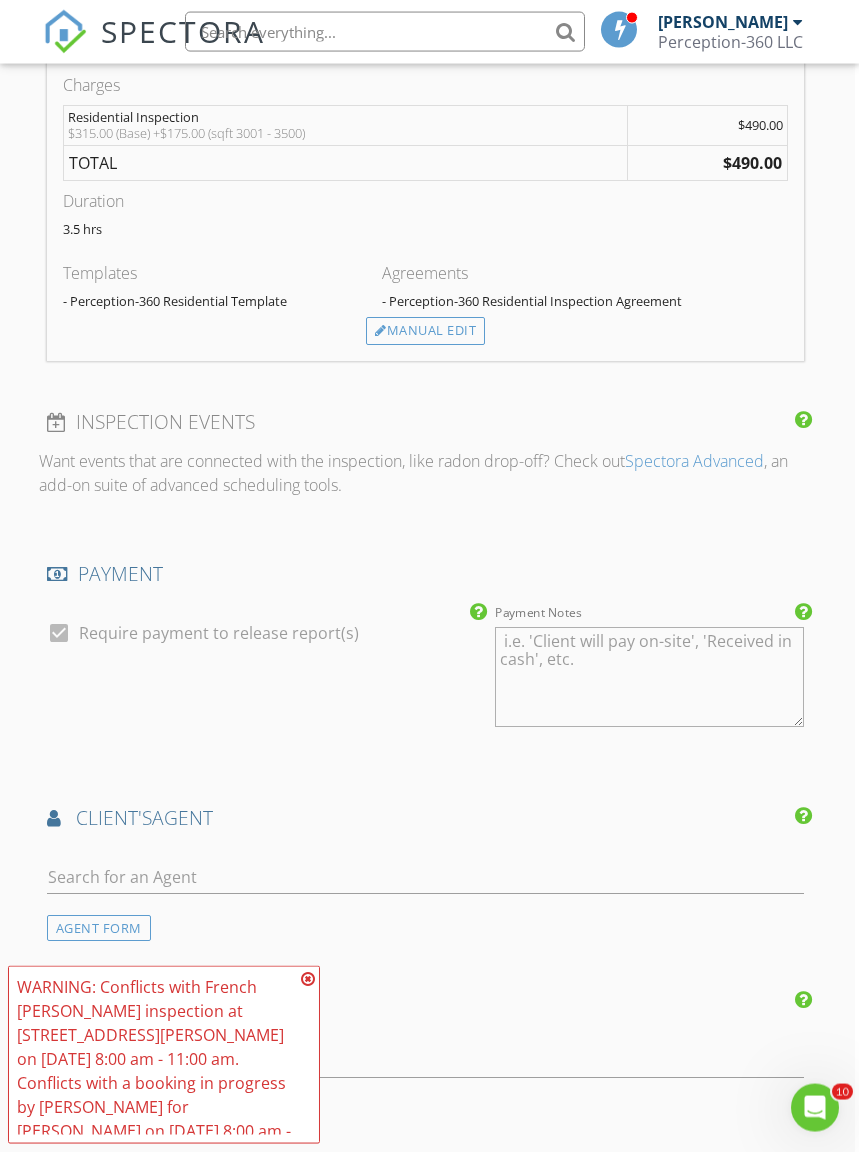 scroll, scrollTop: 1896, scrollLeft: 4, axis: both 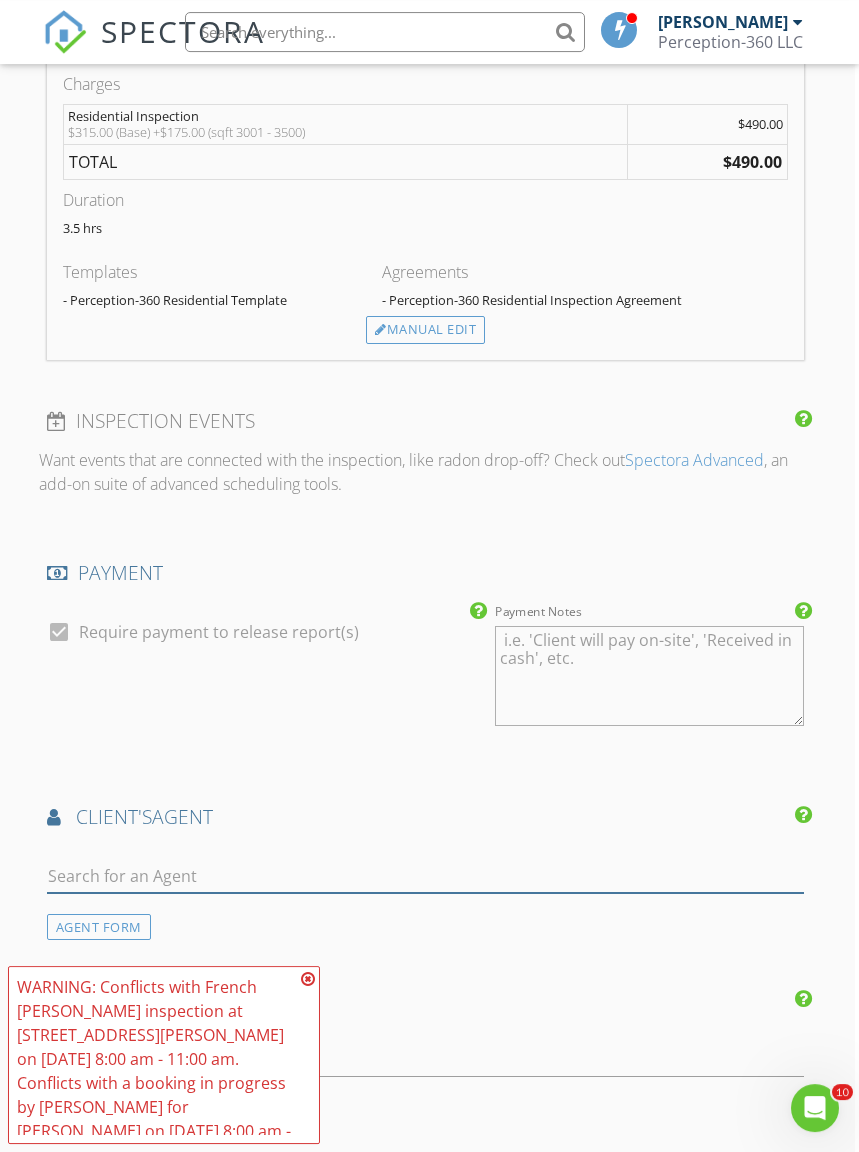 click at bounding box center (425, 876) 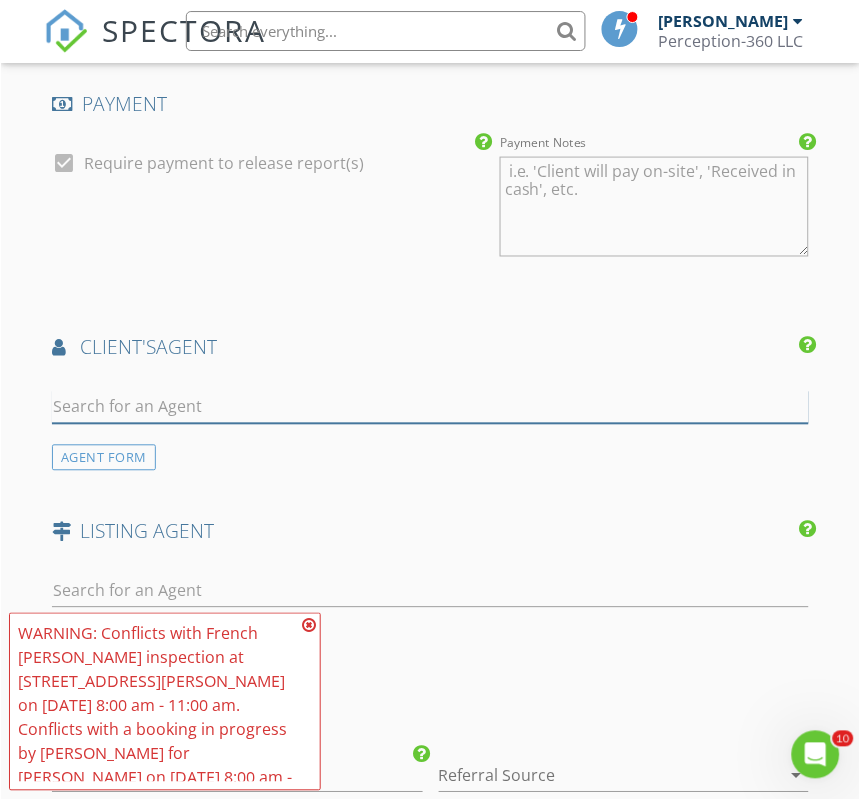 scroll, scrollTop: 2365, scrollLeft: 0, axis: vertical 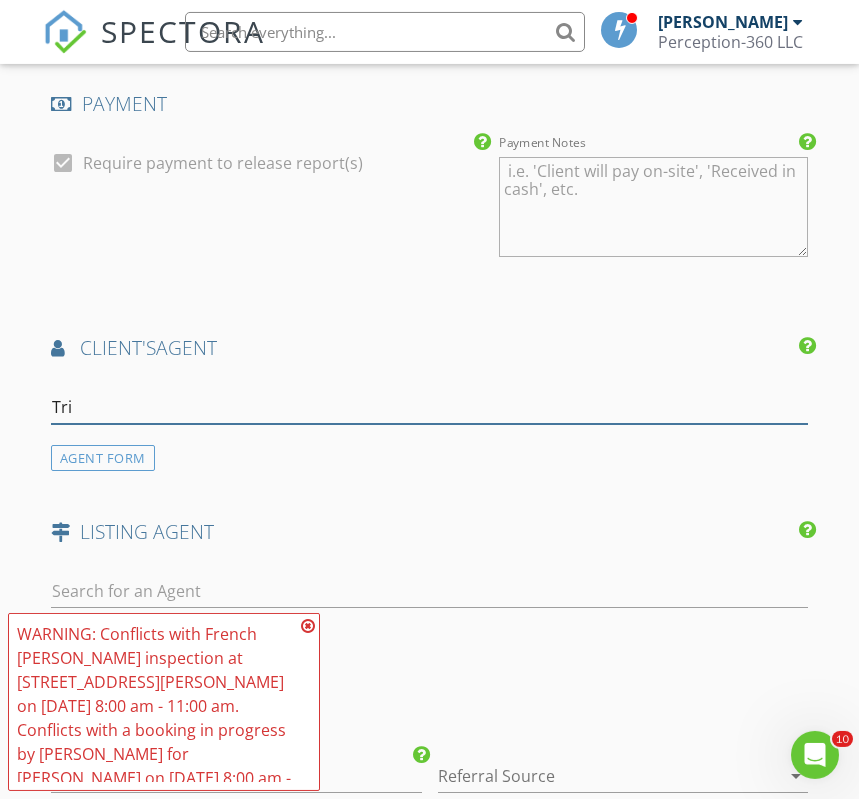 type on "Tris" 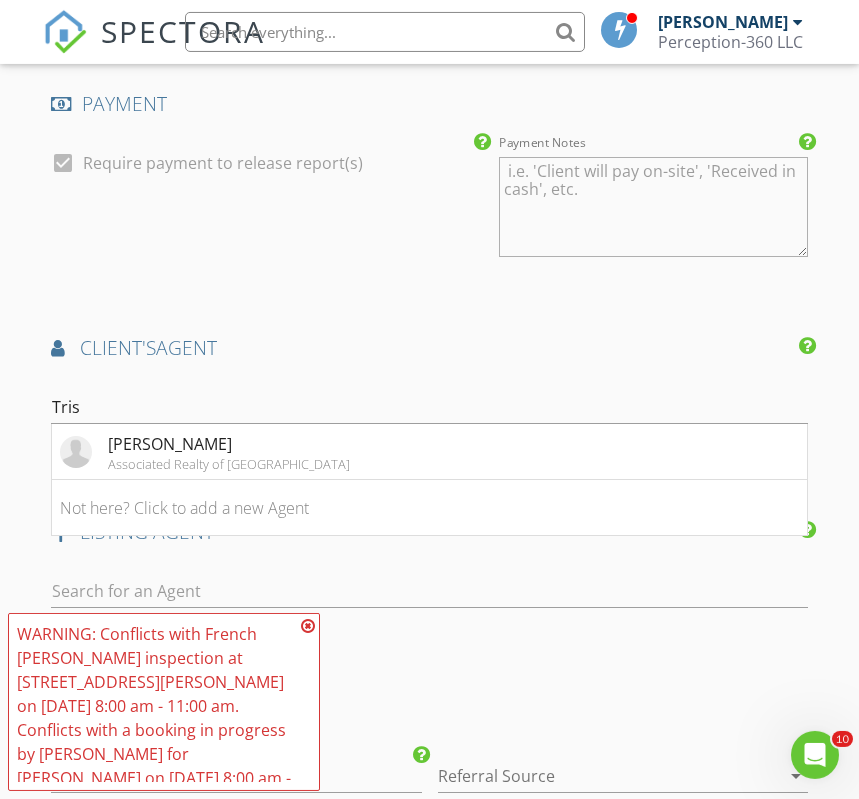 click on "Tristan McCall
Associated Realty of Scotland" at bounding box center [429, 452] 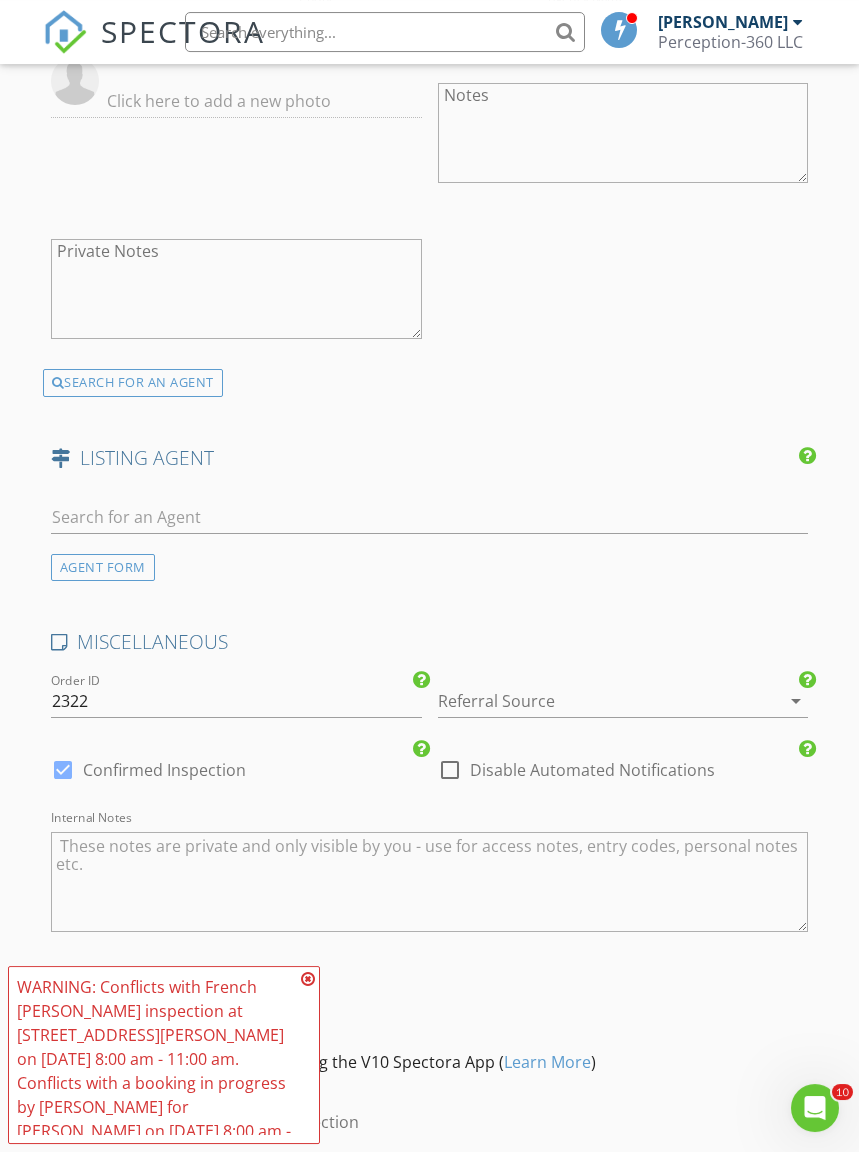 scroll, scrollTop: 2830, scrollLeft: 0, axis: vertical 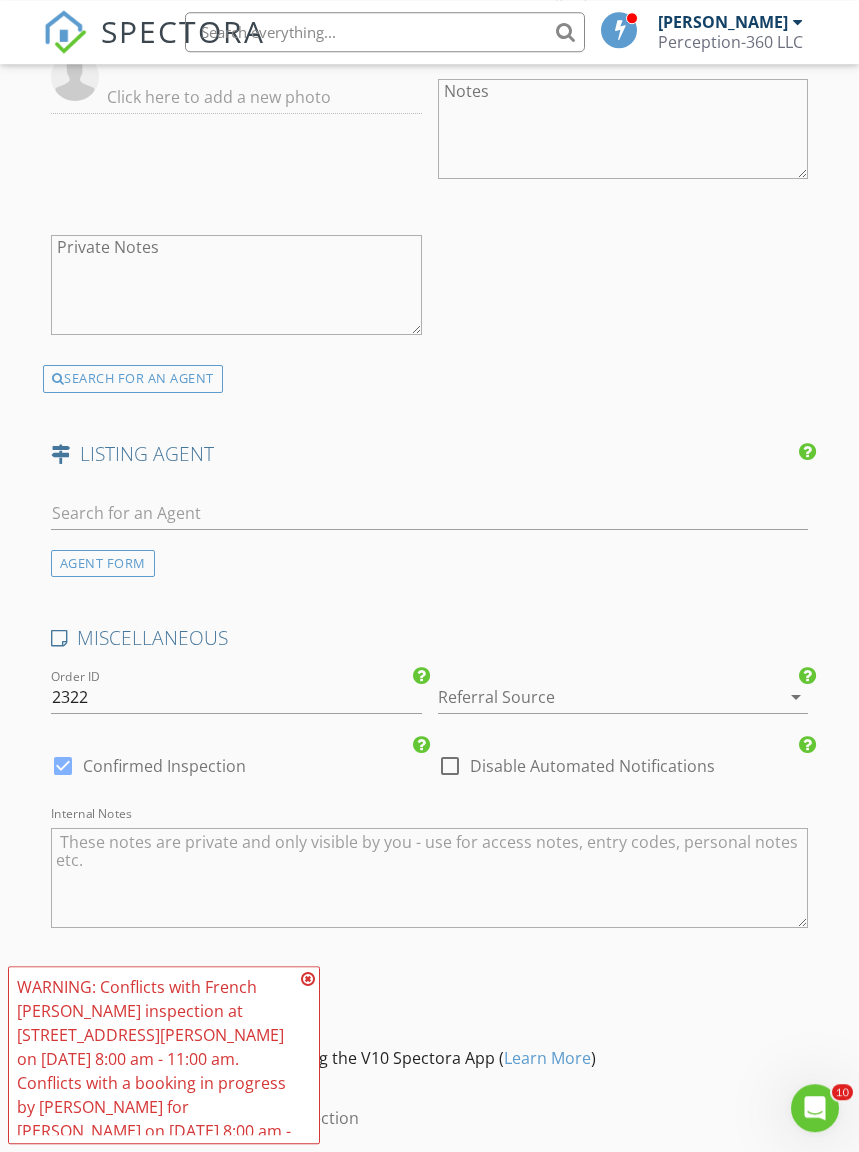 click on "AGENT FORM" at bounding box center [103, 563] 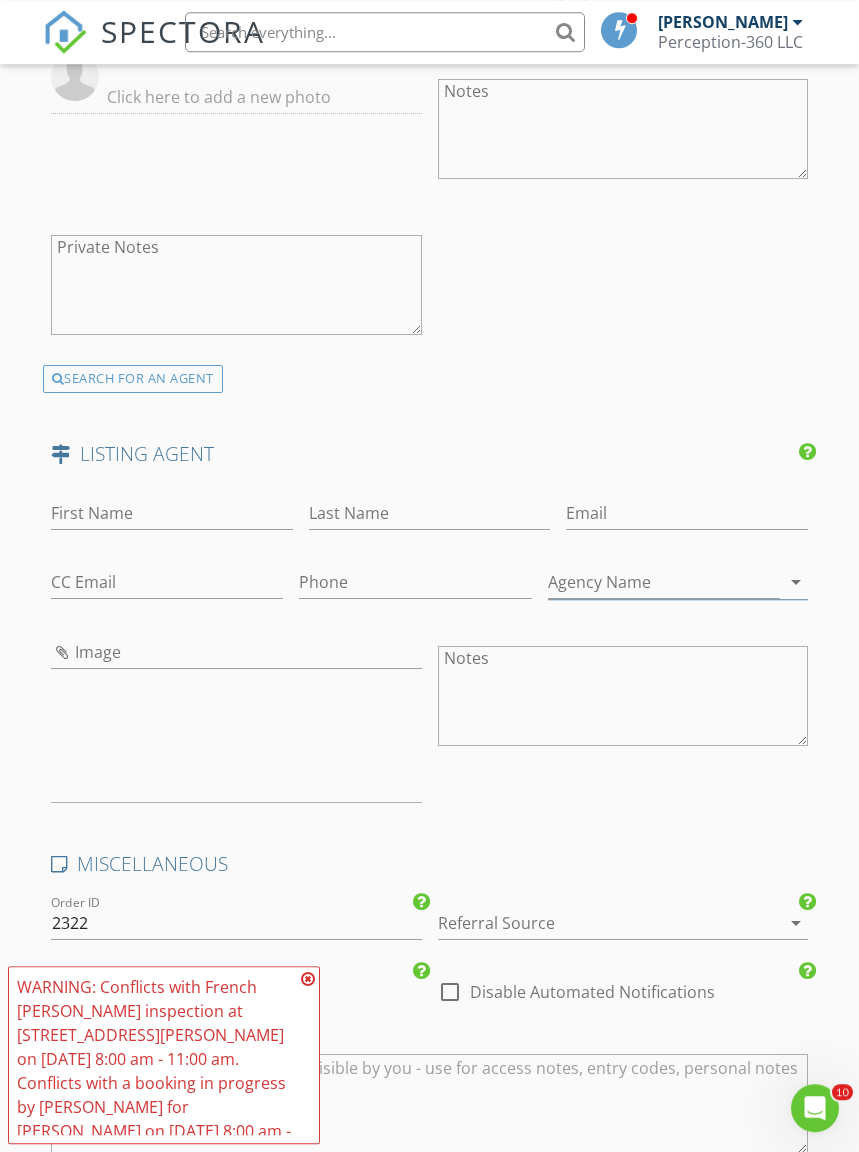 scroll, scrollTop: 2750, scrollLeft: 0, axis: vertical 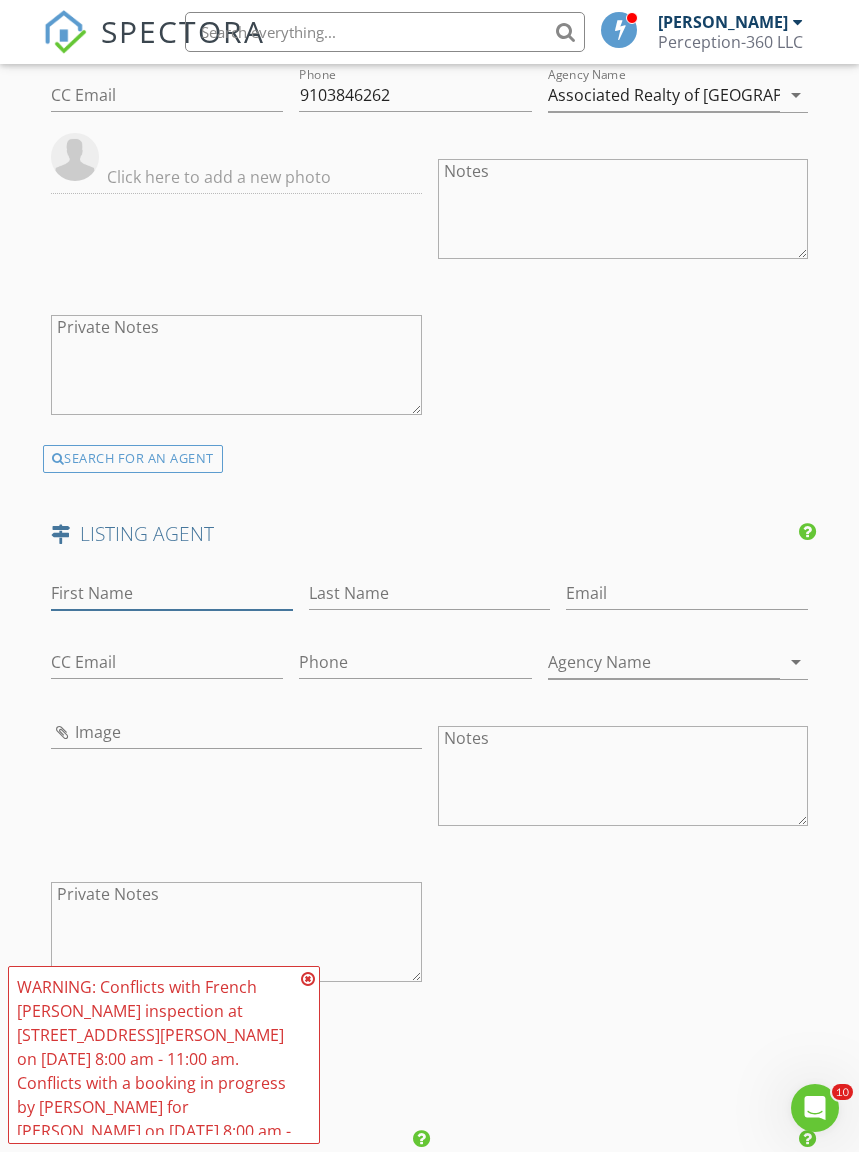 click on "First Name" at bounding box center [172, 593] 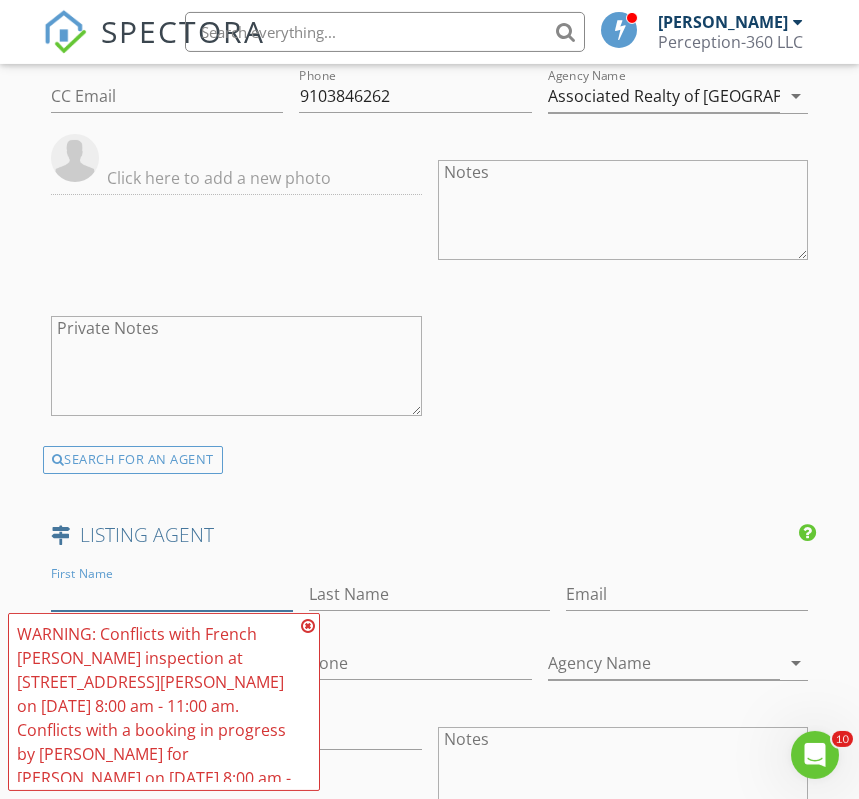 scroll, scrollTop: 2749, scrollLeft: 0, axis: vertical 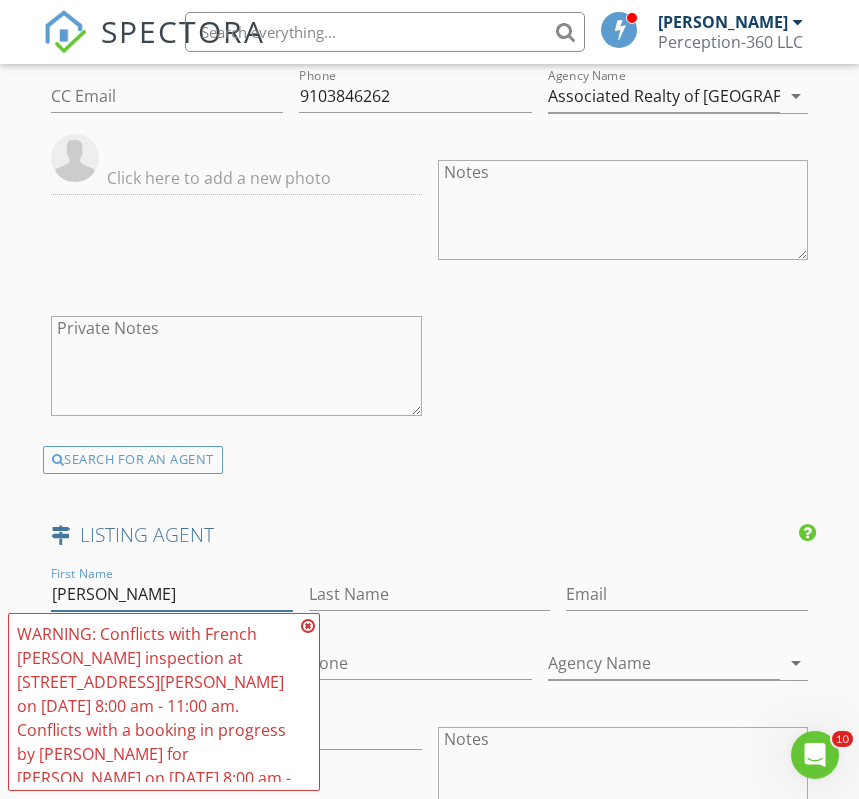 type on "Meridith" 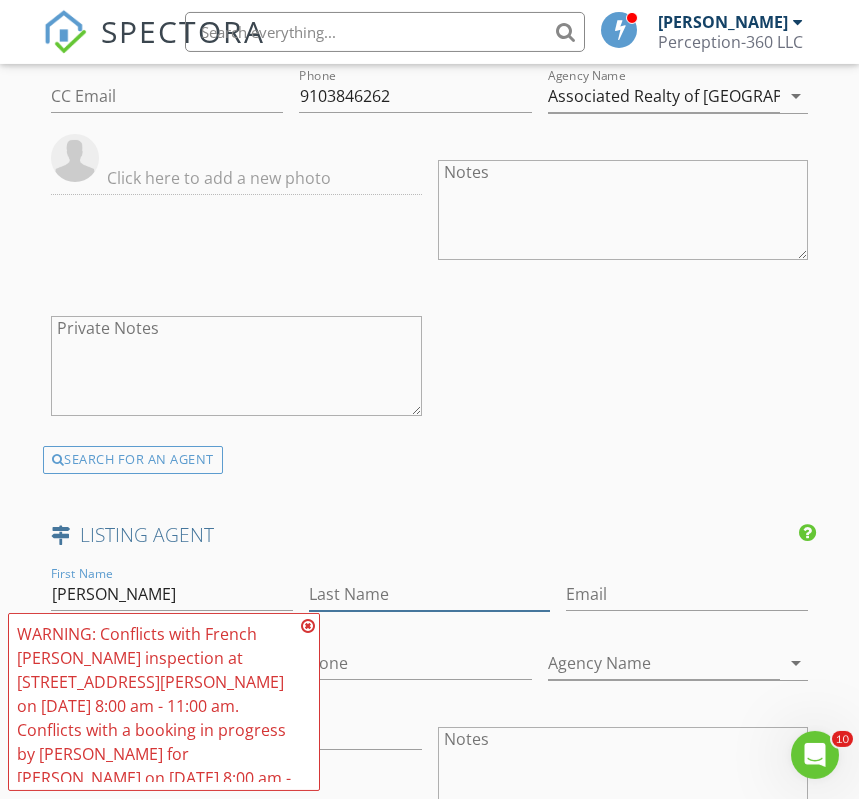 click on "Last Name" at bounding box center [430, 594] 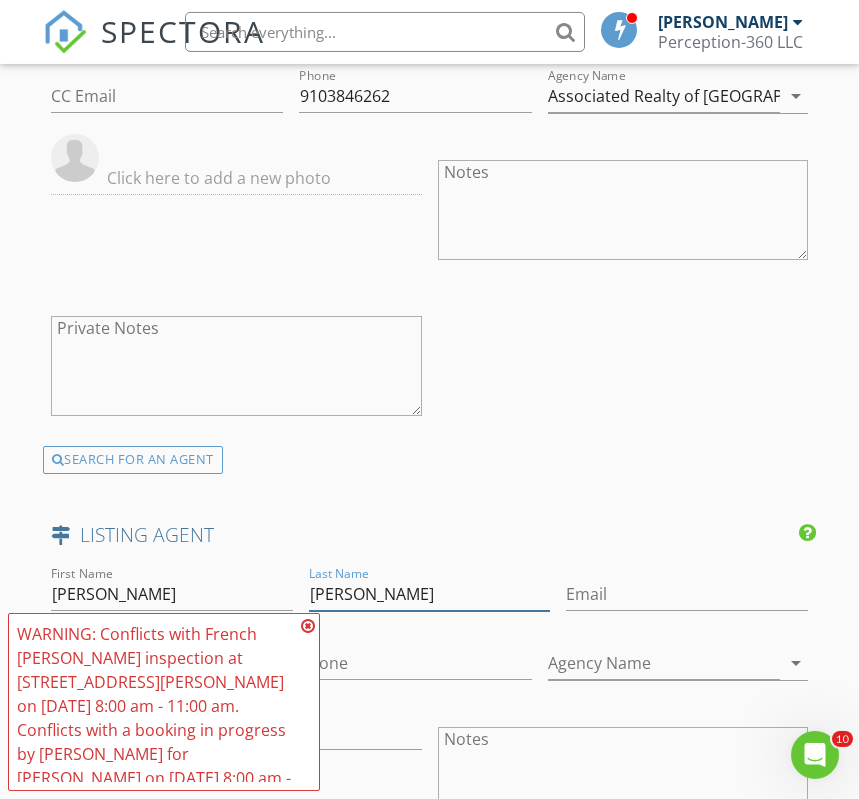type on "Mucci" 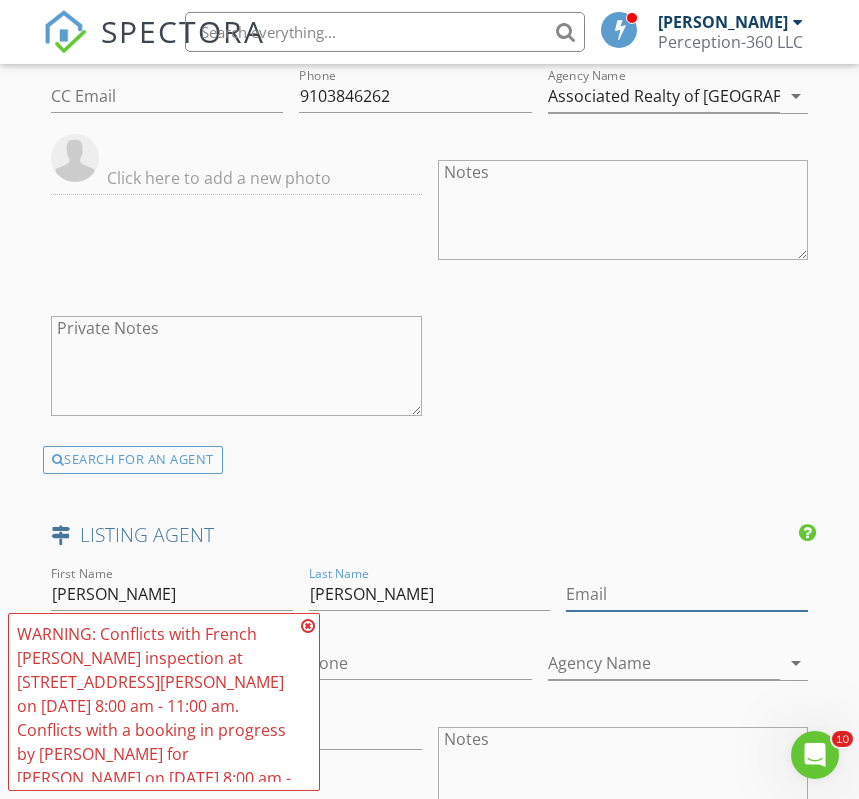 click on "Email" at bounding box center [687, 594] 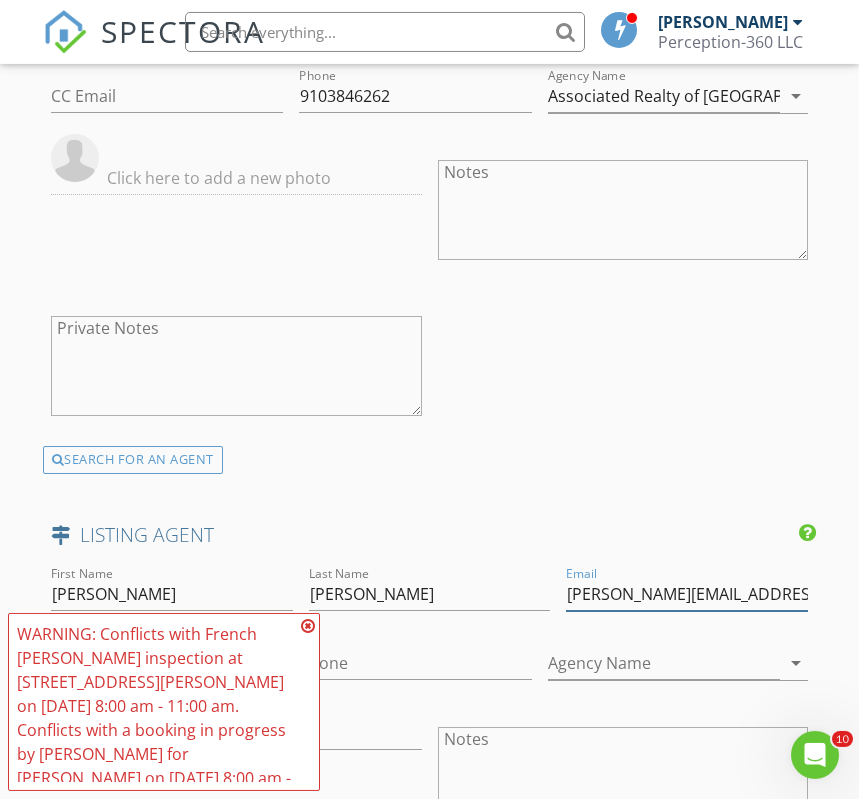 type on "meridith@avenuenc.com" 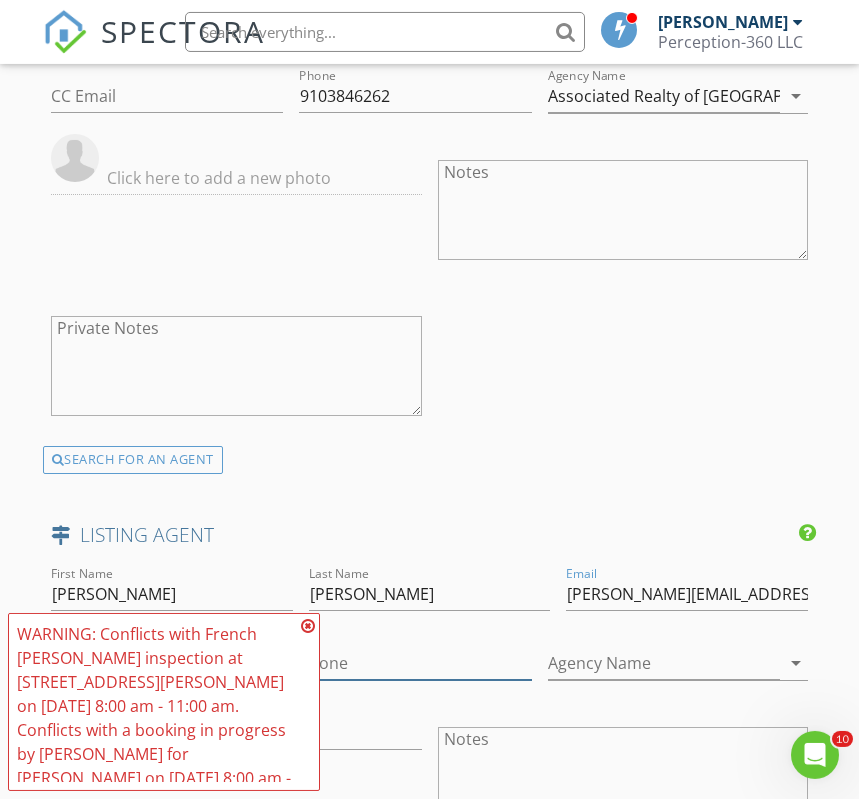 click on "Phone" at bounding box center (415, 663) 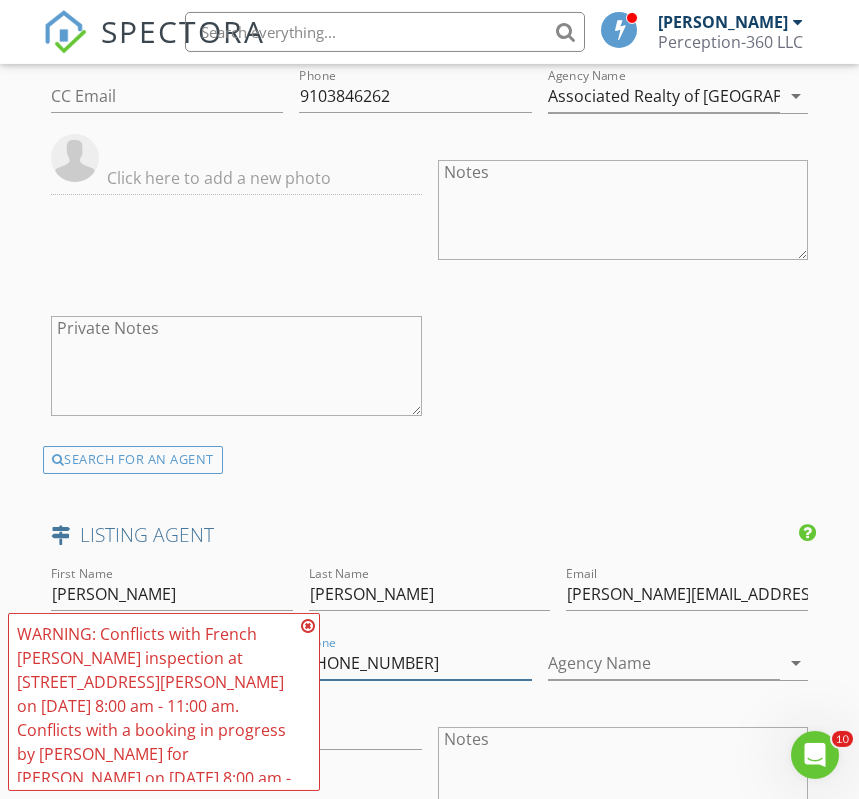 type on "917-921-6098" 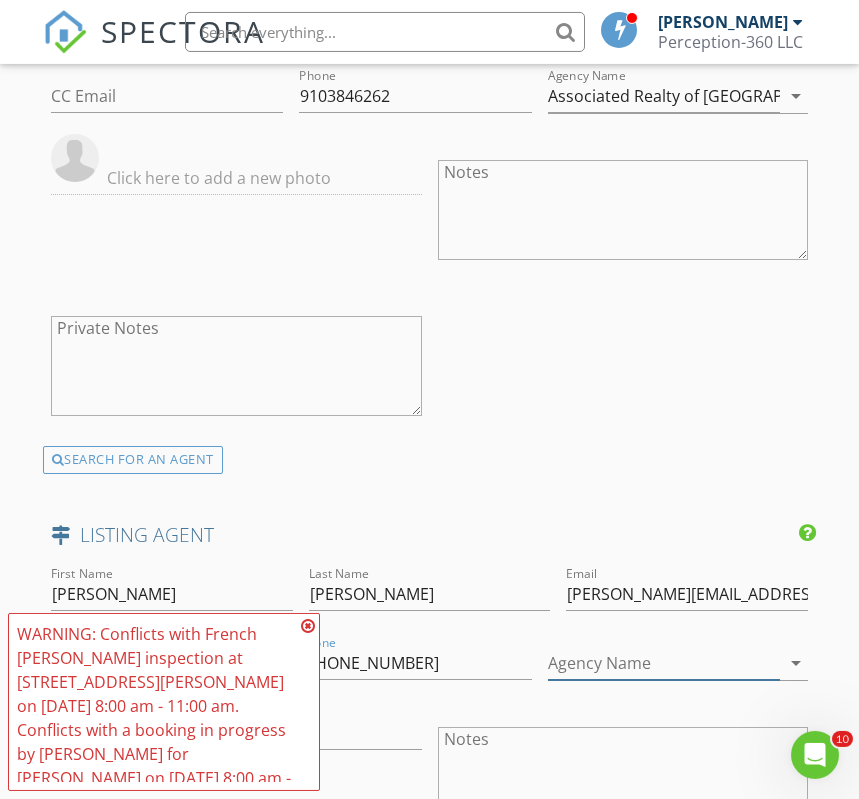 click on "Agency Name" at bounding box center (664, 663) 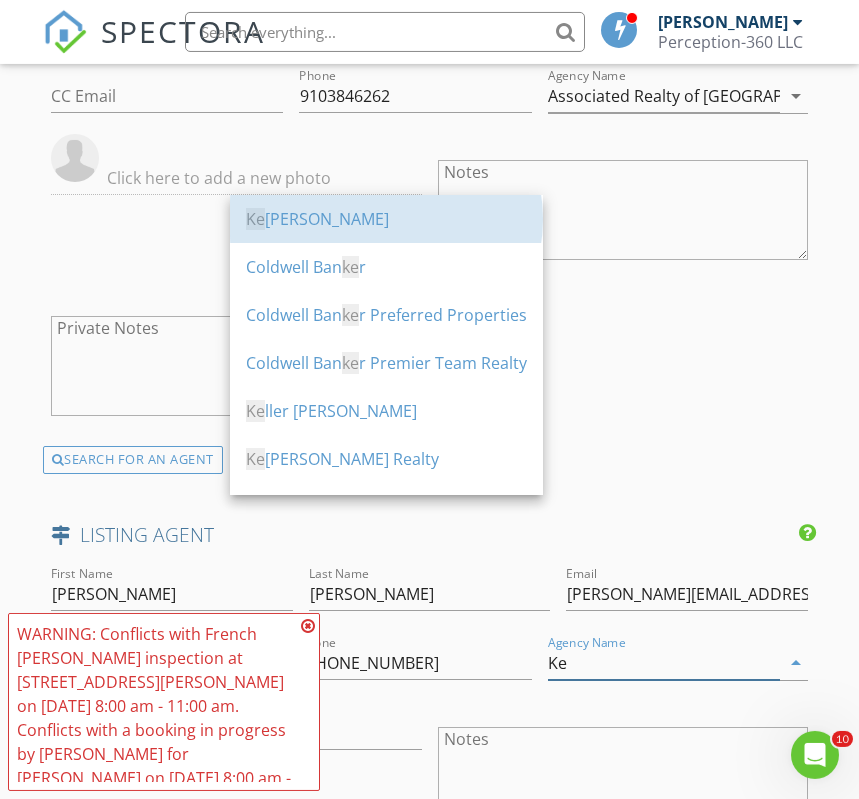 click on "Ke ller Williams" at bounding box center (386, 219) 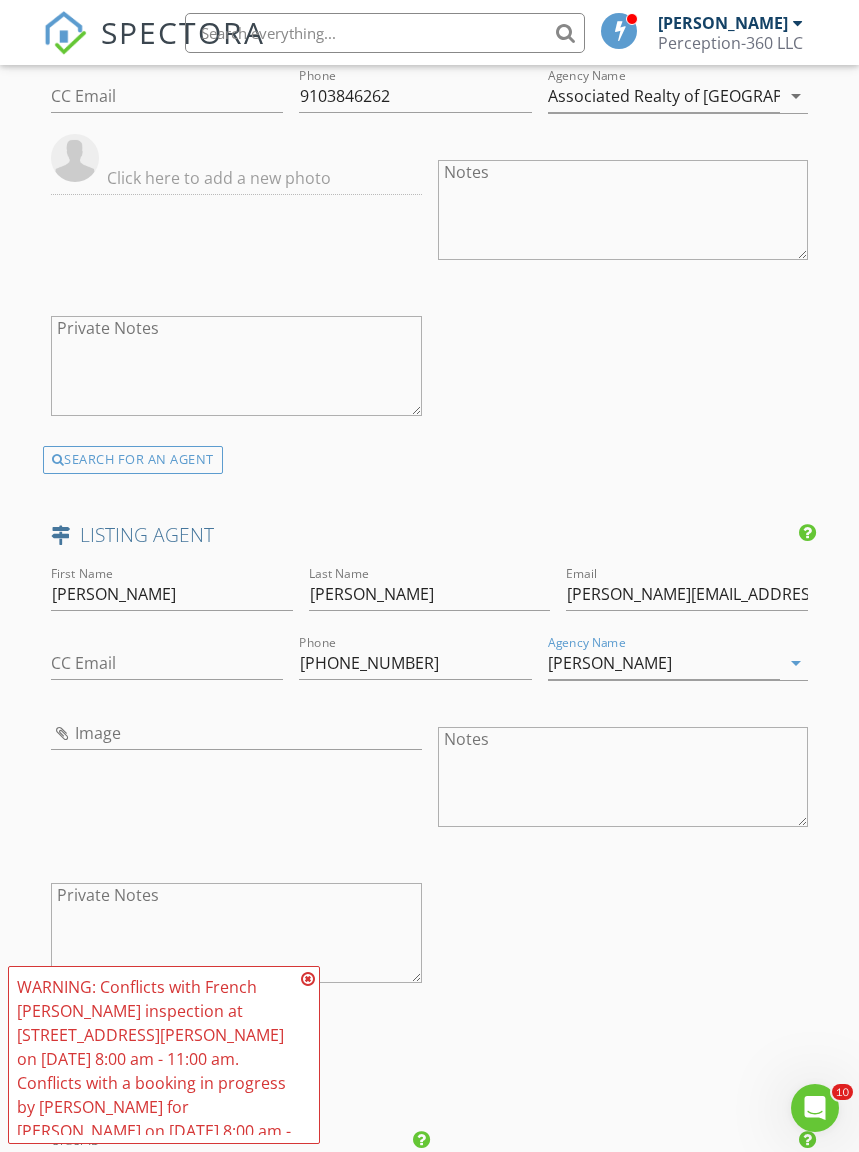 scroll, scrollTop: 2749, scrollLeft: 0, axis: vertical 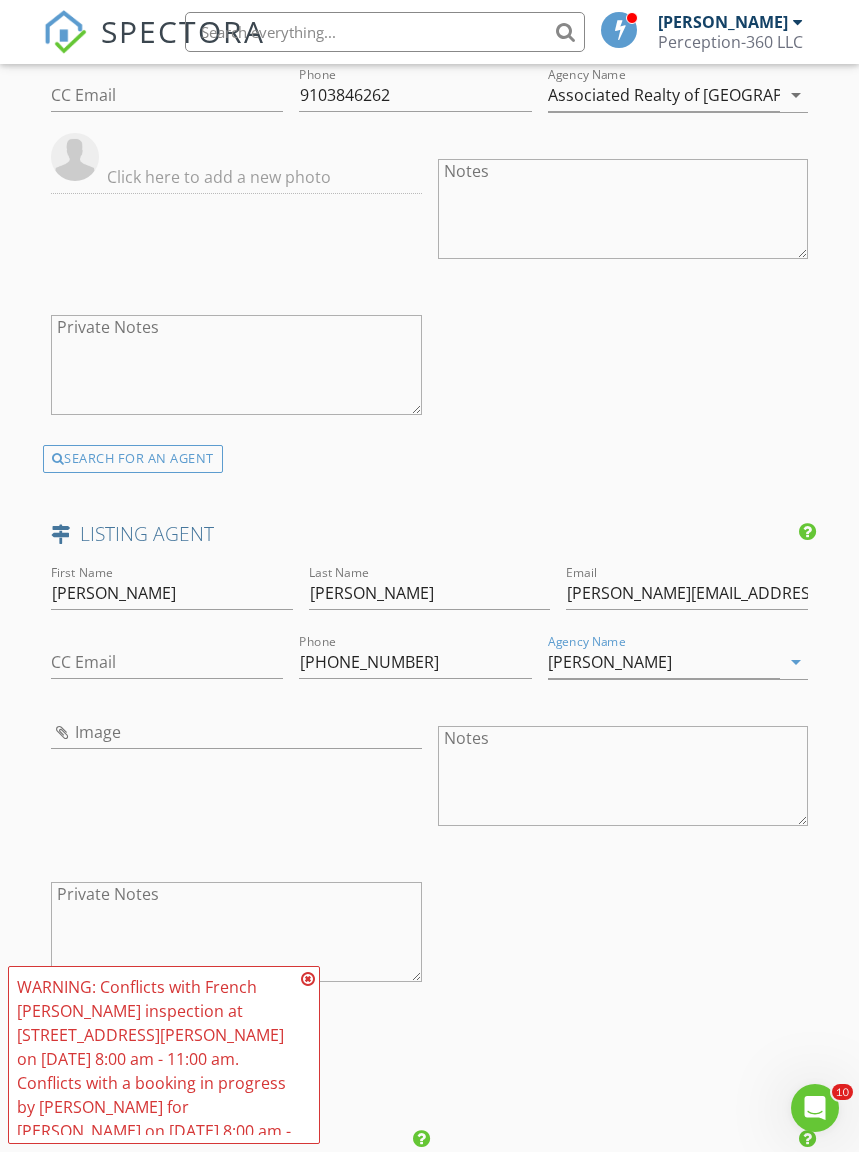 click at bounding box center (308, 979) 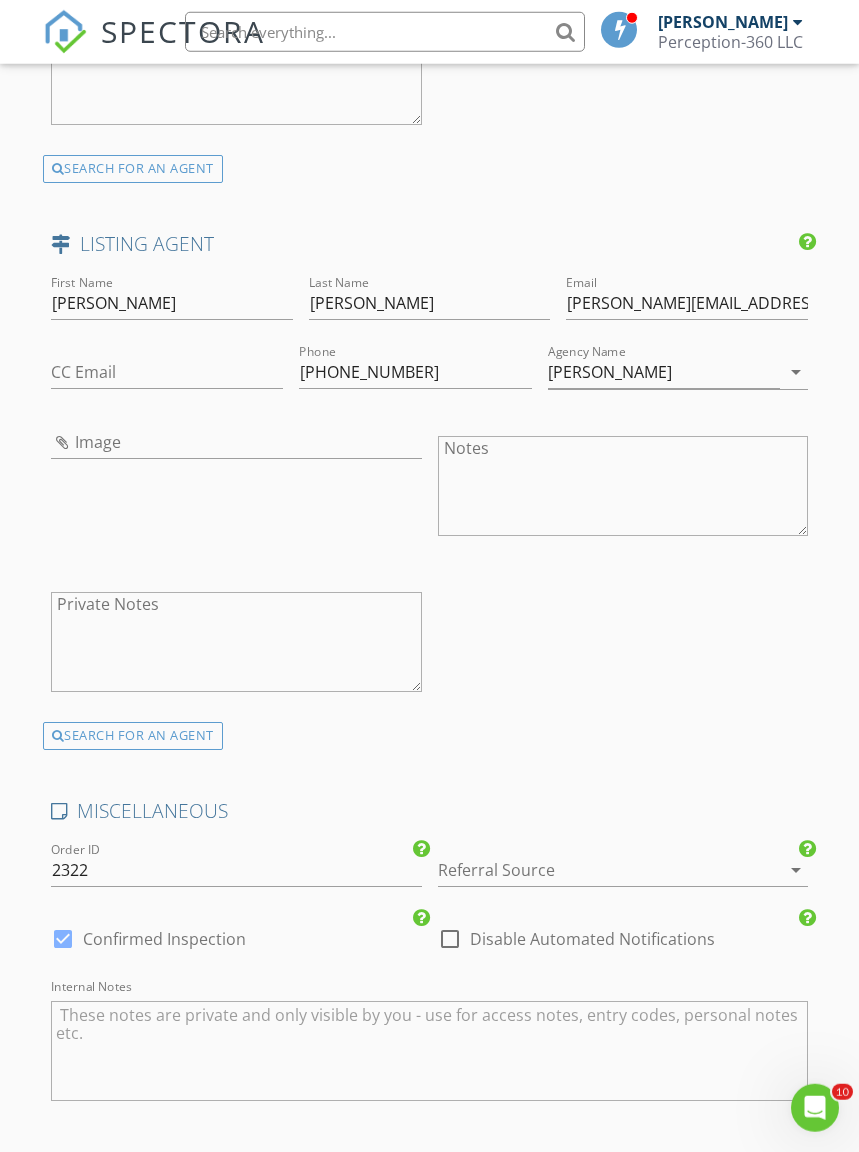 scroll, scrollTop: 3070, scrollLeft: 0, axis: vertical 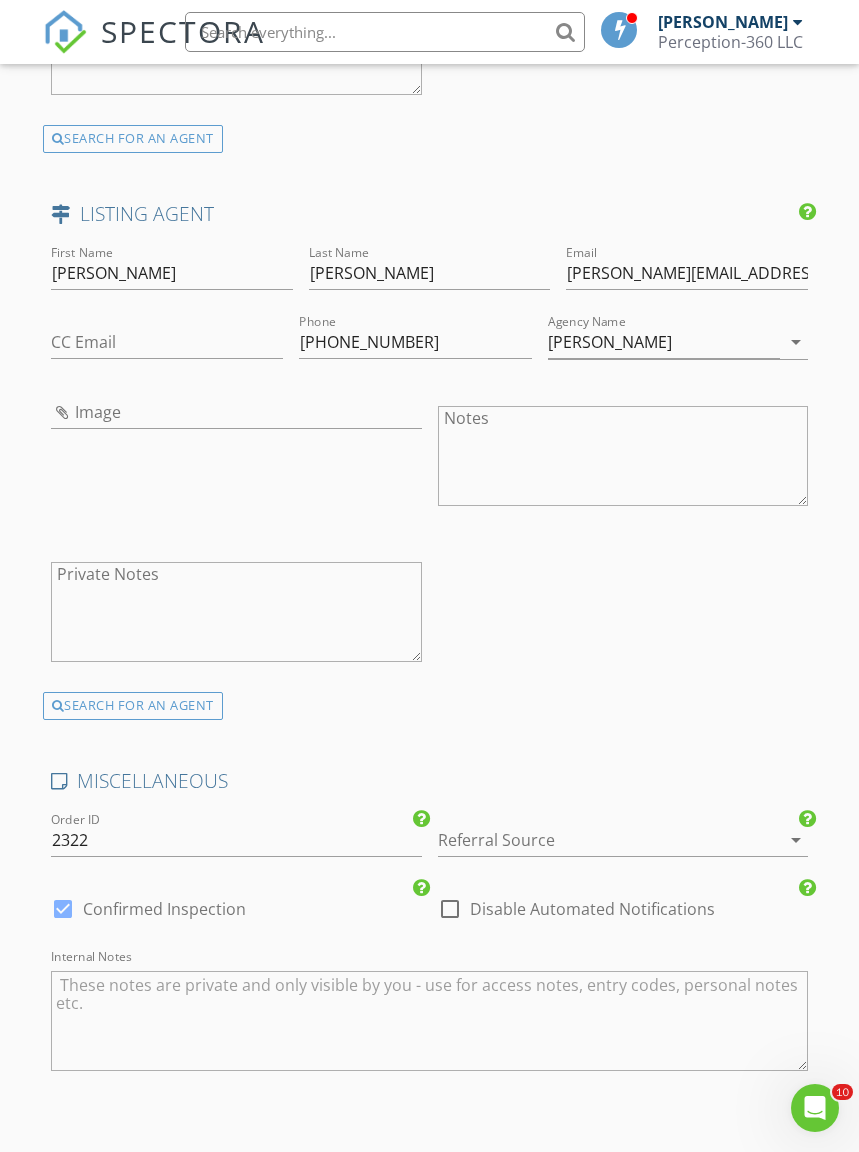 click on "Save Inspection" at bounding box center (429, 1371) 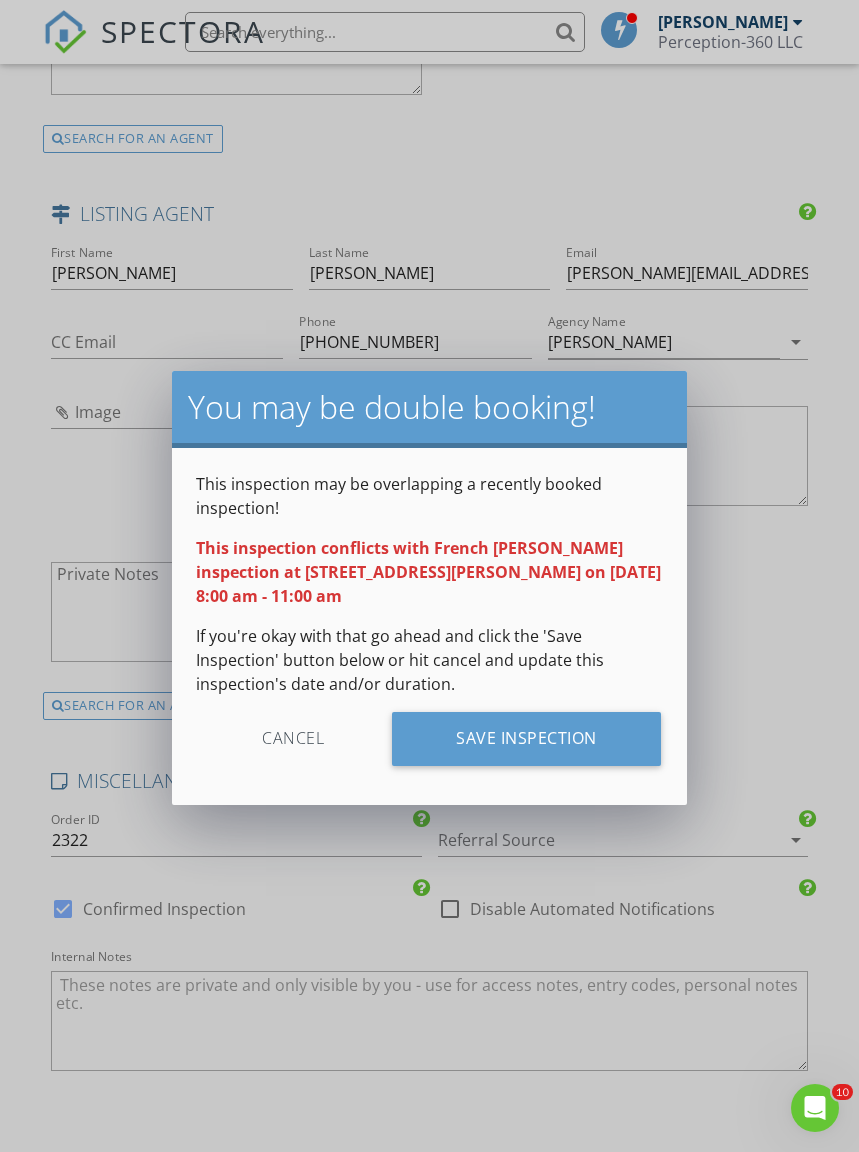 click on "Save Inspection" at bounding box center [526, 739] 